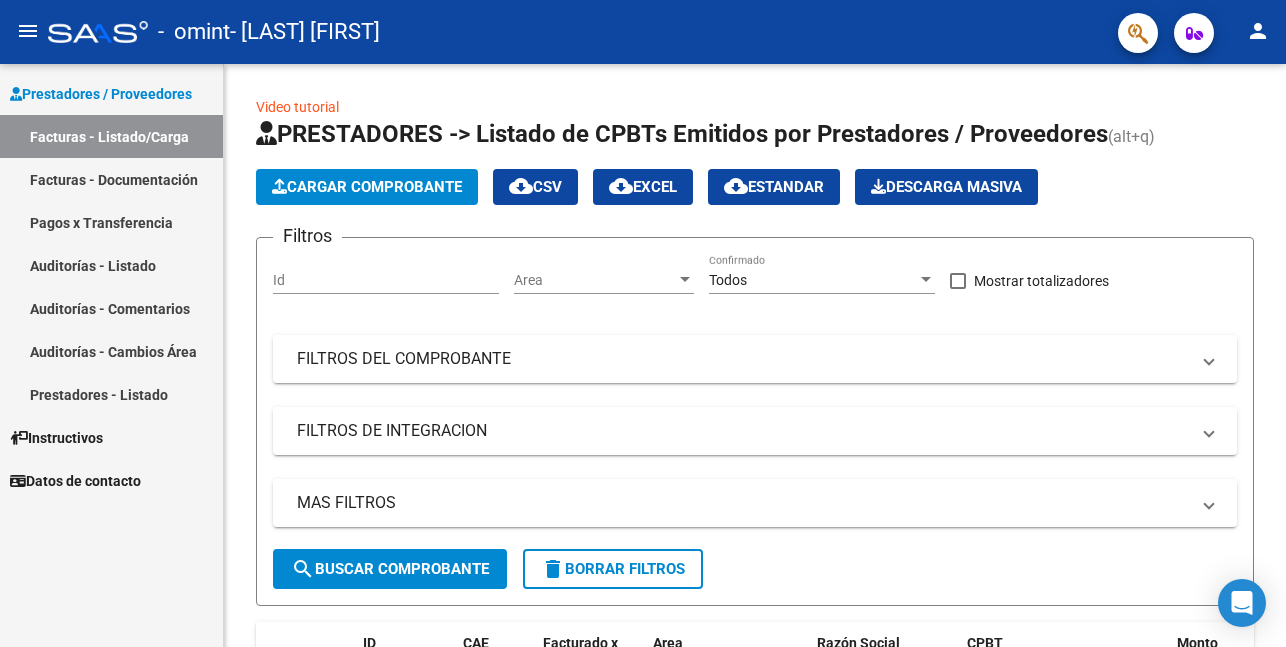 scroll, scrollTop: 0, scrollLeft: 0, axis: both 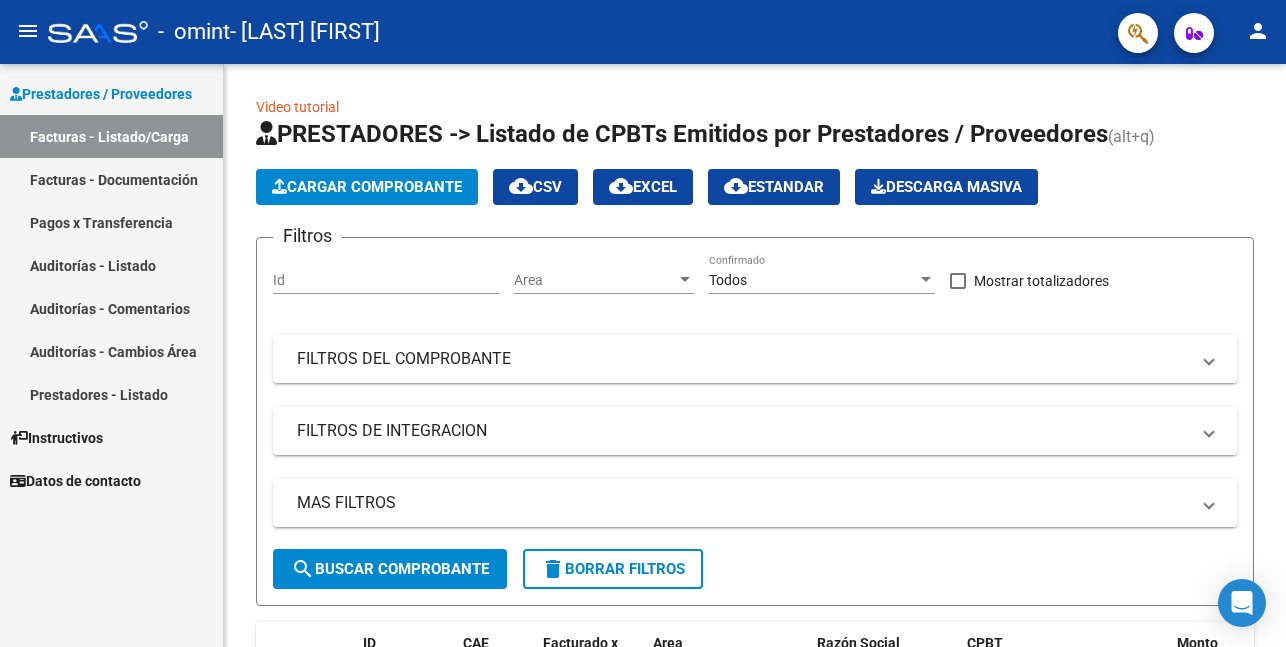 click on "Facturas - Listado/Carga" at bounding box center (111, 136) 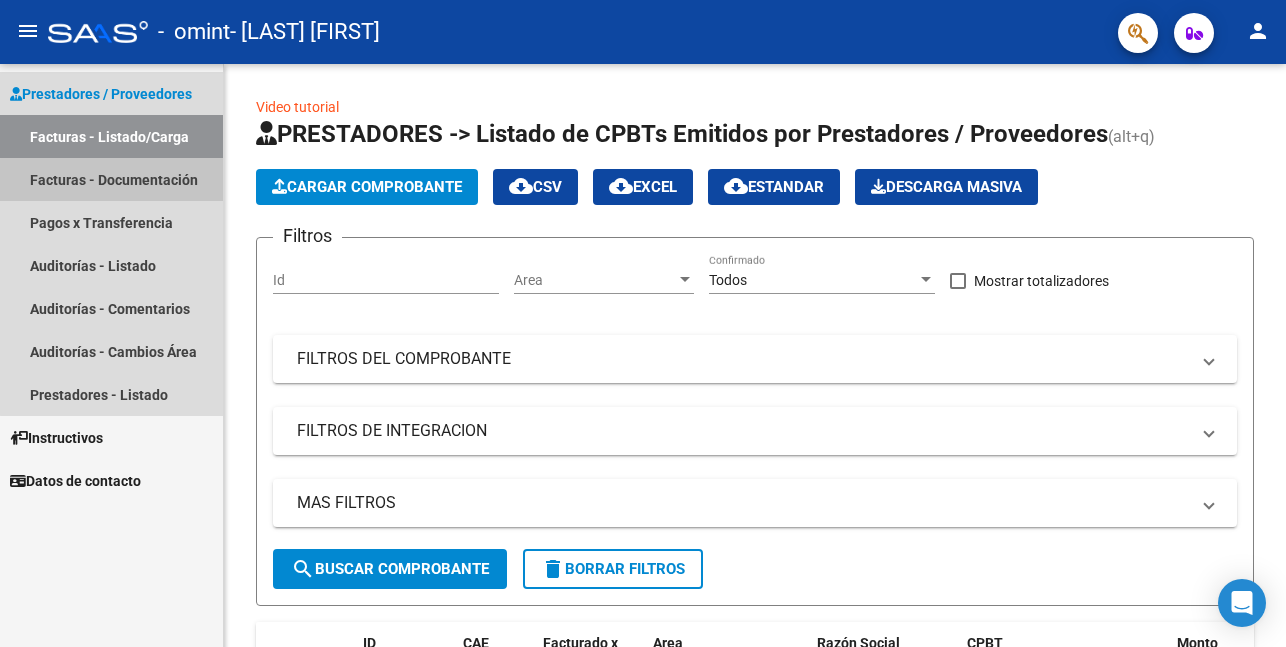 click on "Facturas - Documentación" at bounding box center (111, 179) 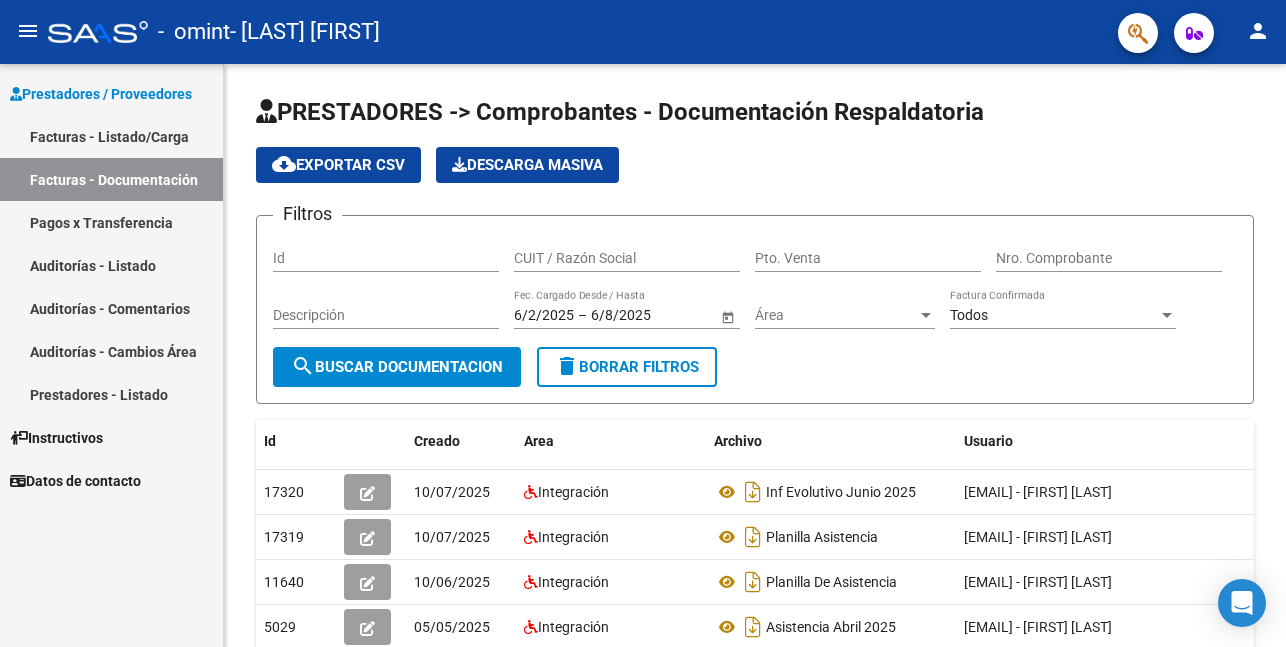 click on "Facturas - Documentación" at bounding box center (111, 179) 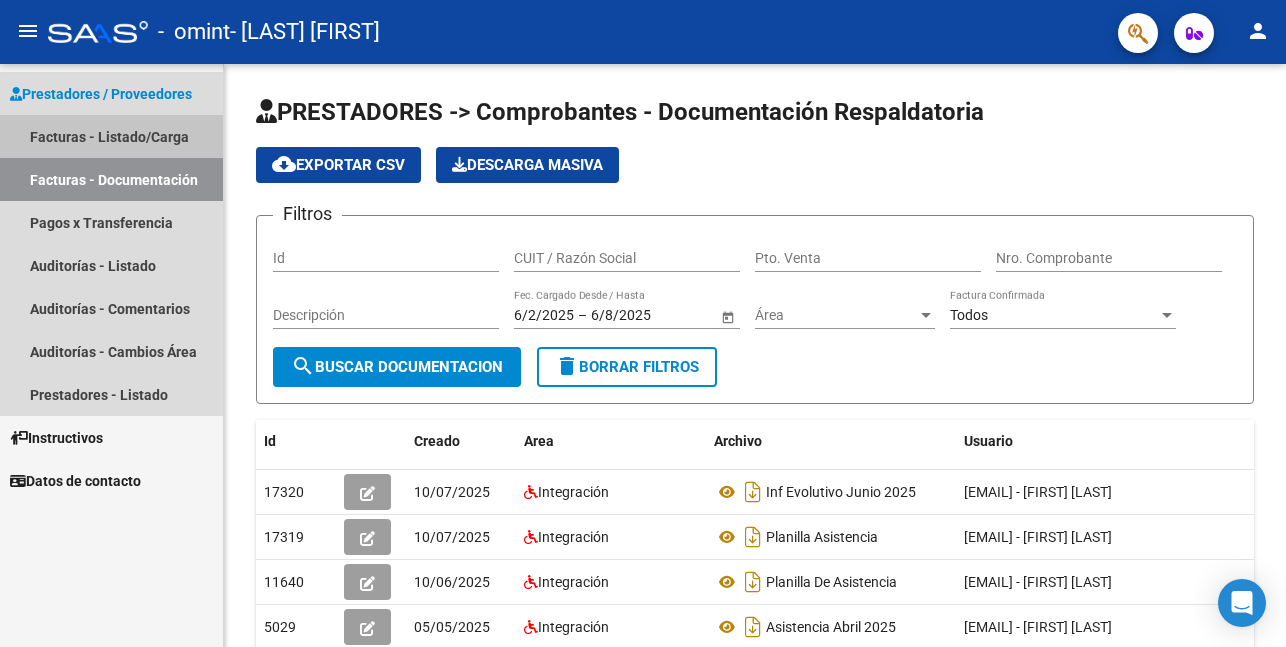 click on "Facturas - Listado/Carga" at bounding box center [111, 136] 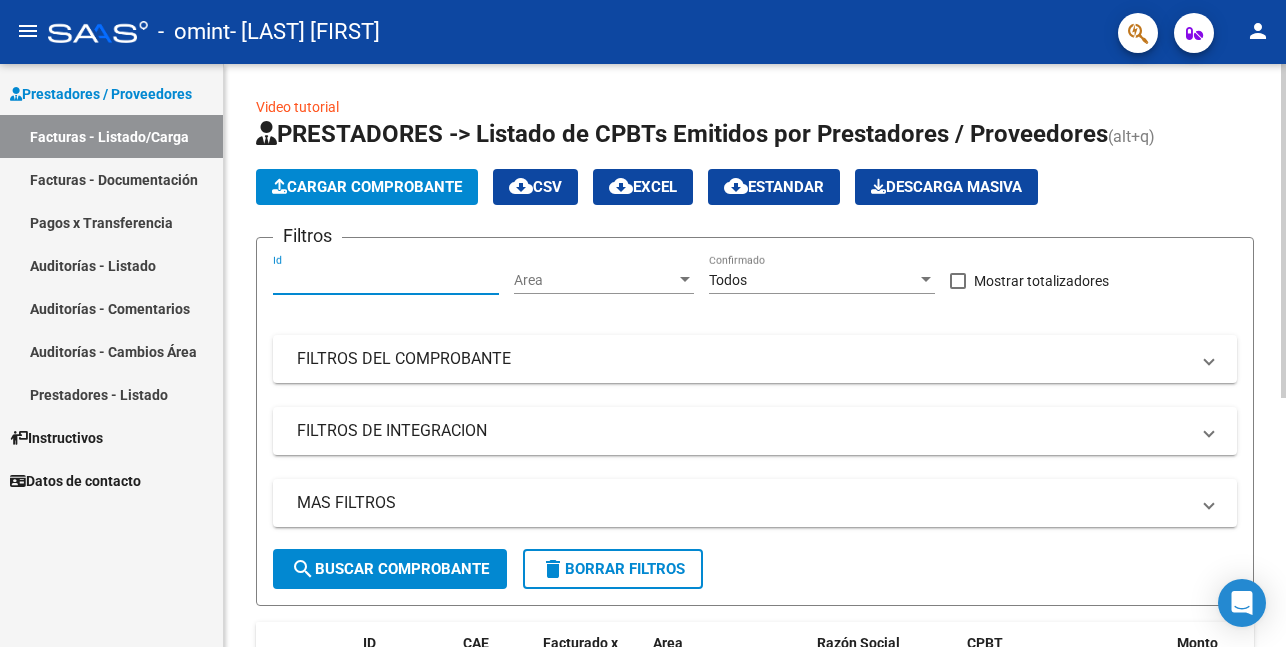 click on "Id" at bounding box center (386, 280) 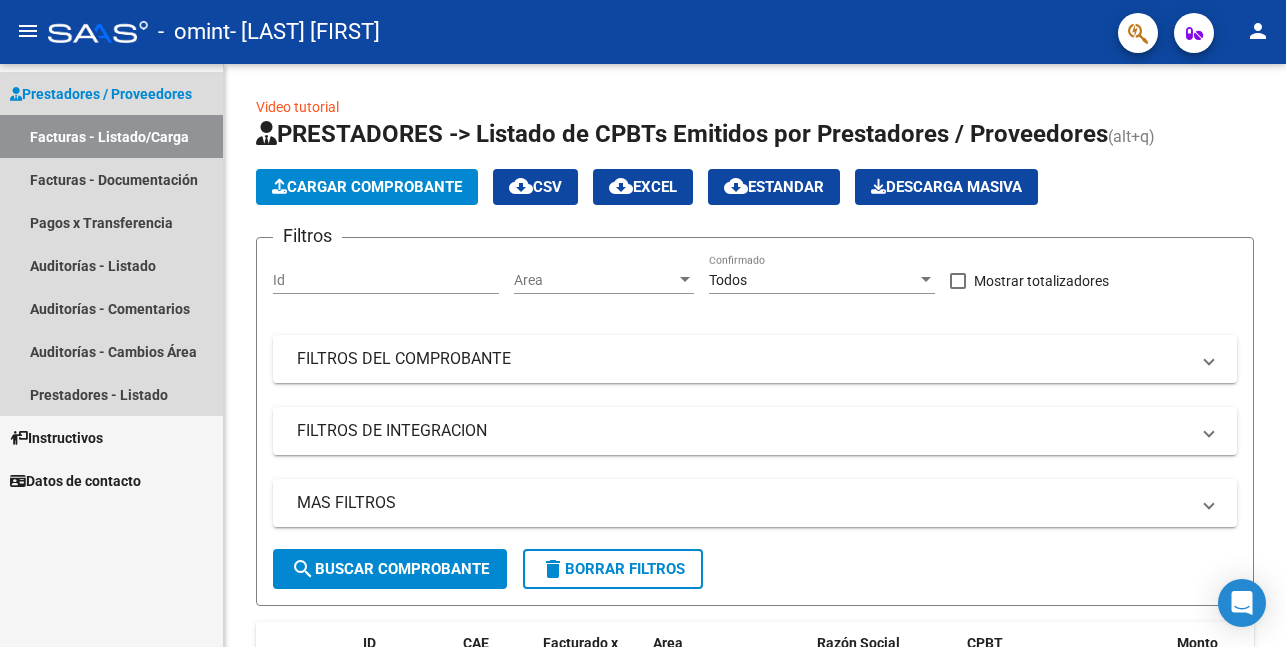 click on "Prestadores / Proveedores" at bounding box center (101, 94) 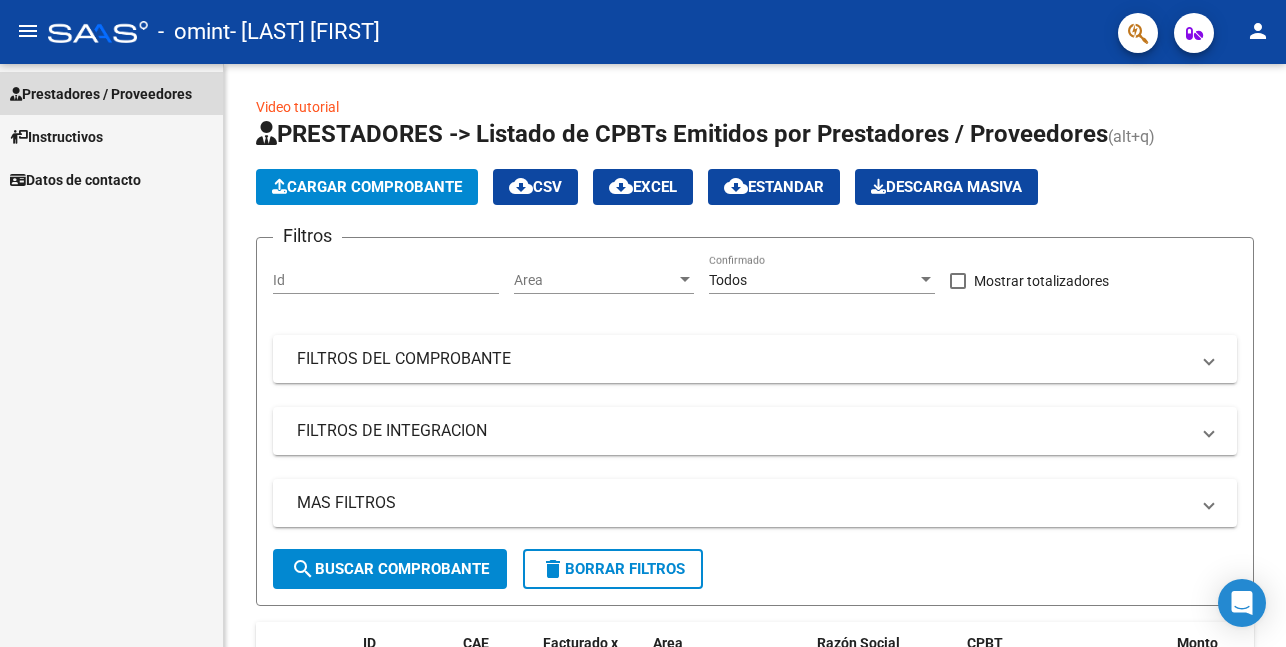 click on "Prestadores / Proveedores" at bounding box center (101, 94) 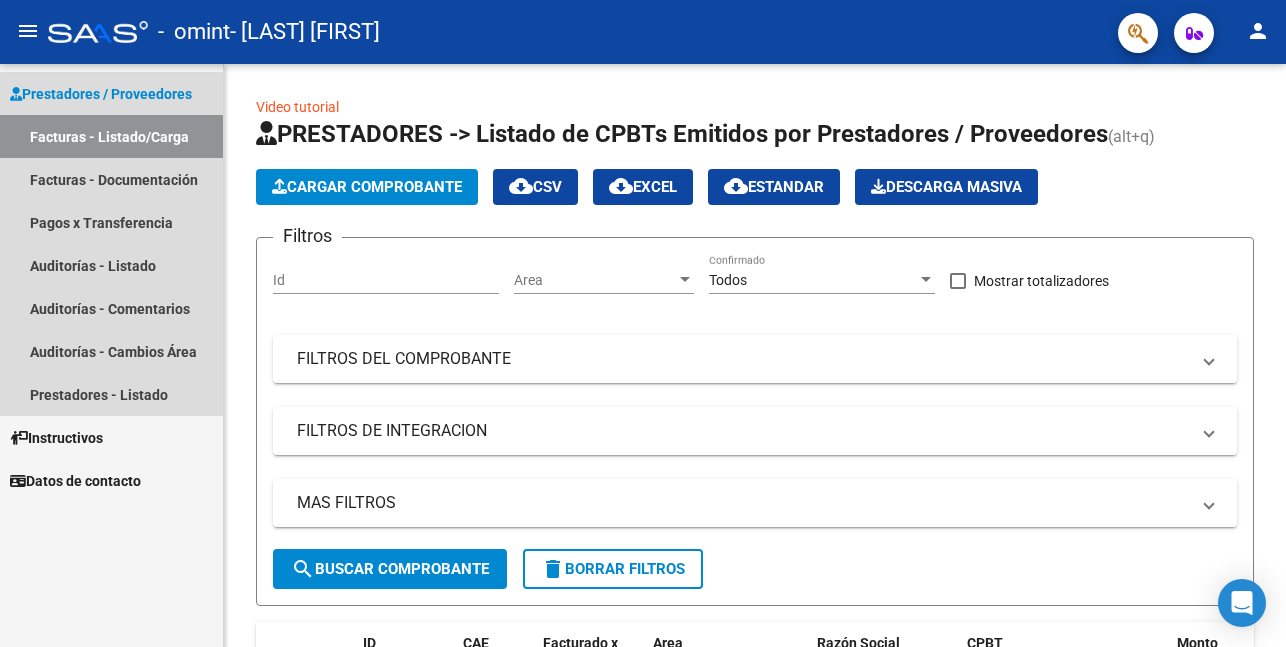 click on "Facturas - Listado/Carga" at bounding box center (111, 136) 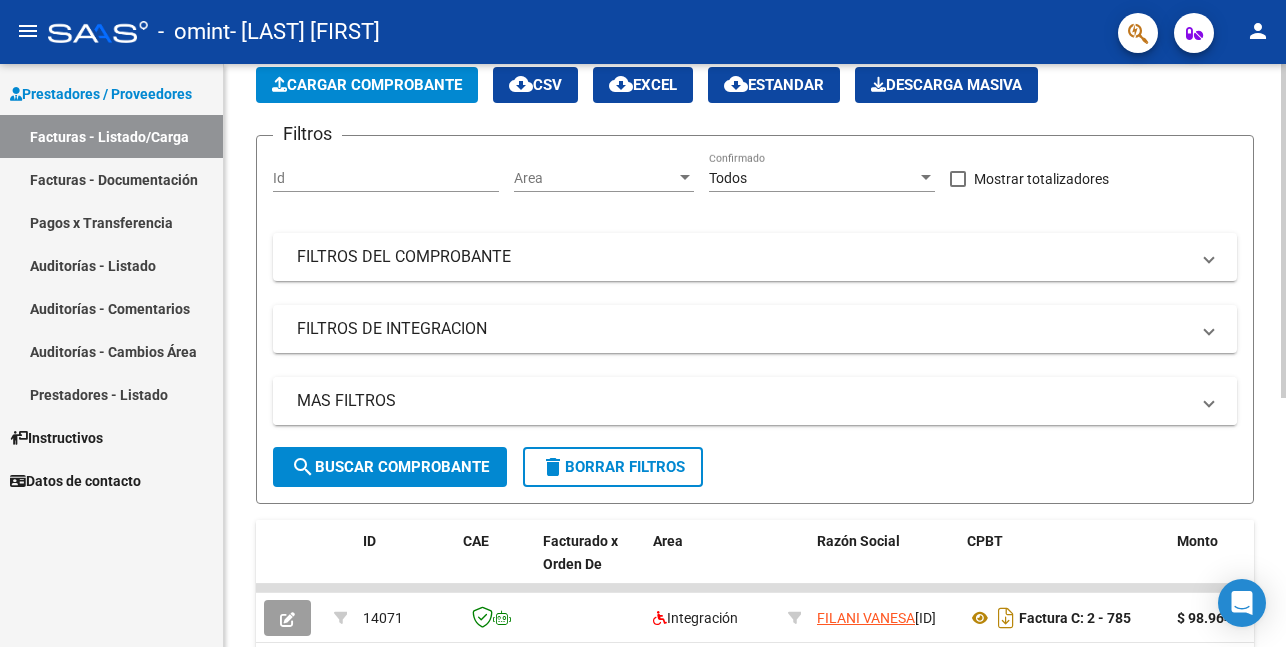 scroll, scrollTop: 435, scrollLeft: 0, axis: vertical 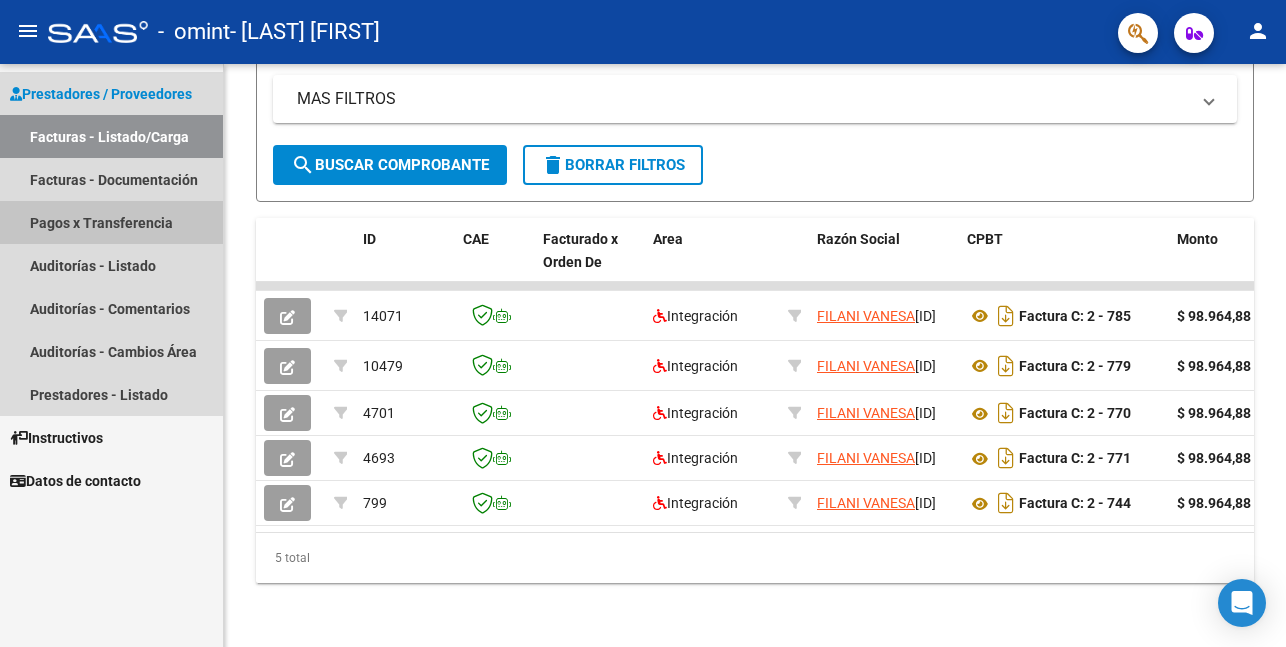 click on "Pagos x Transferencia" at bounding box center (111, 222) 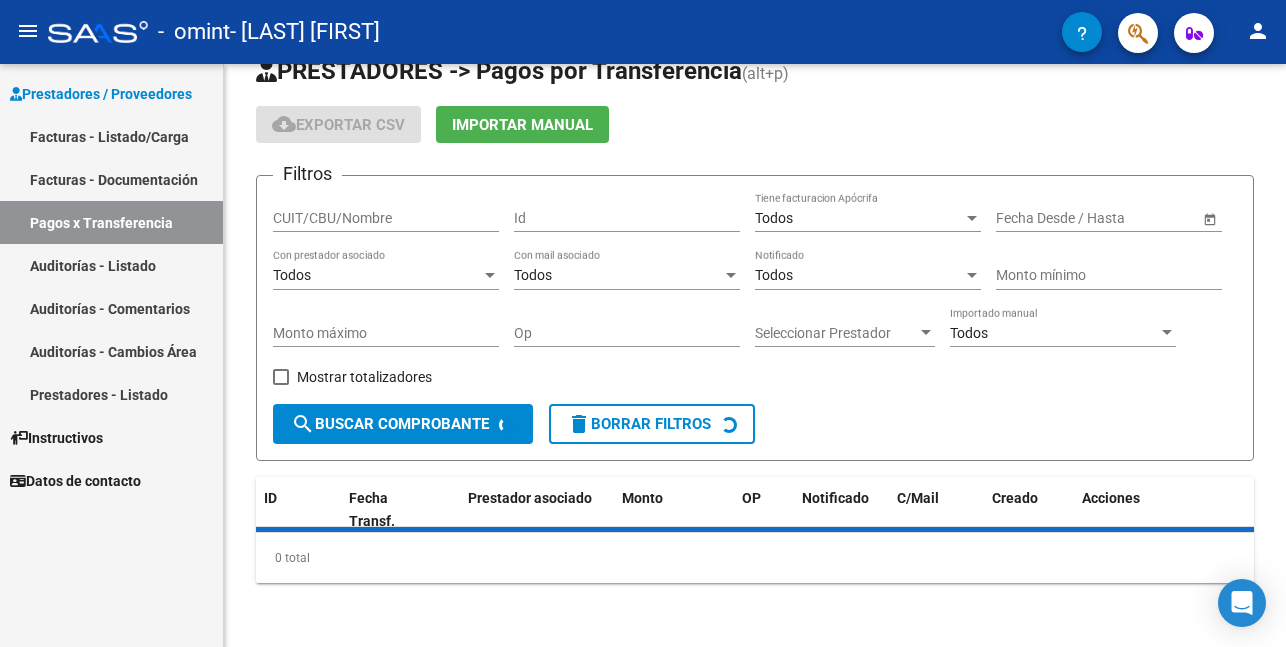 scroll, scrollTop: 0, scrollLeft: 0, axis: both 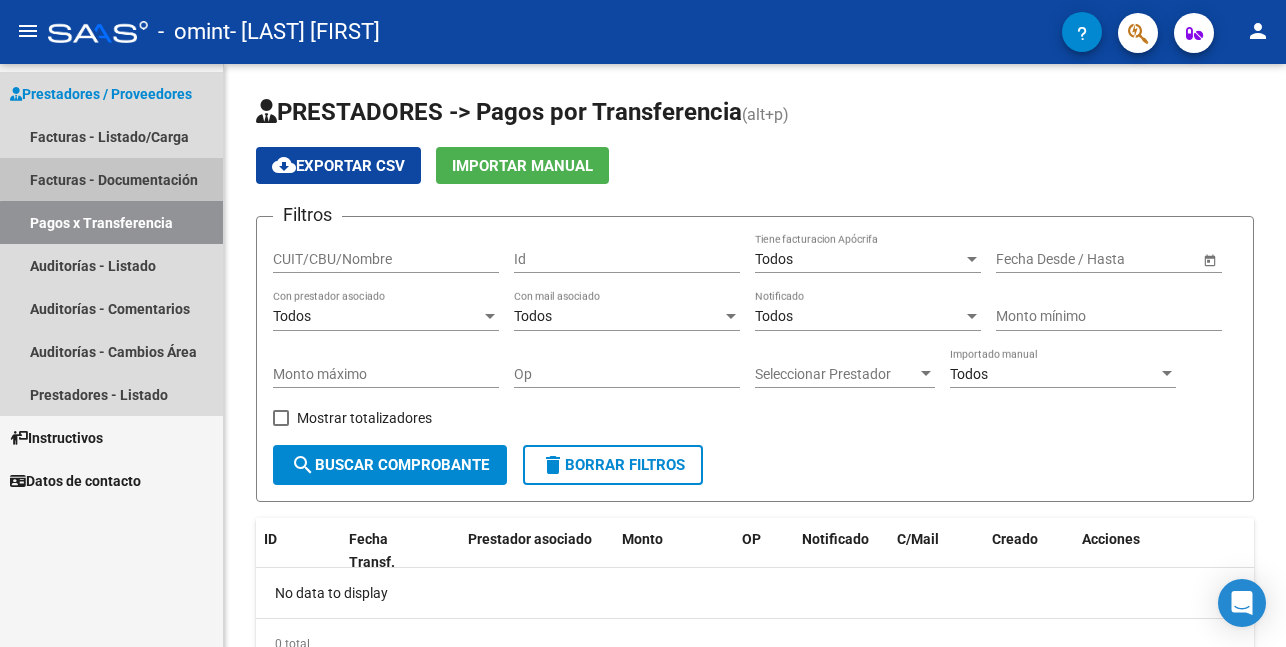 click on "Facturas - Documentación" at bounding box center [111, 179] 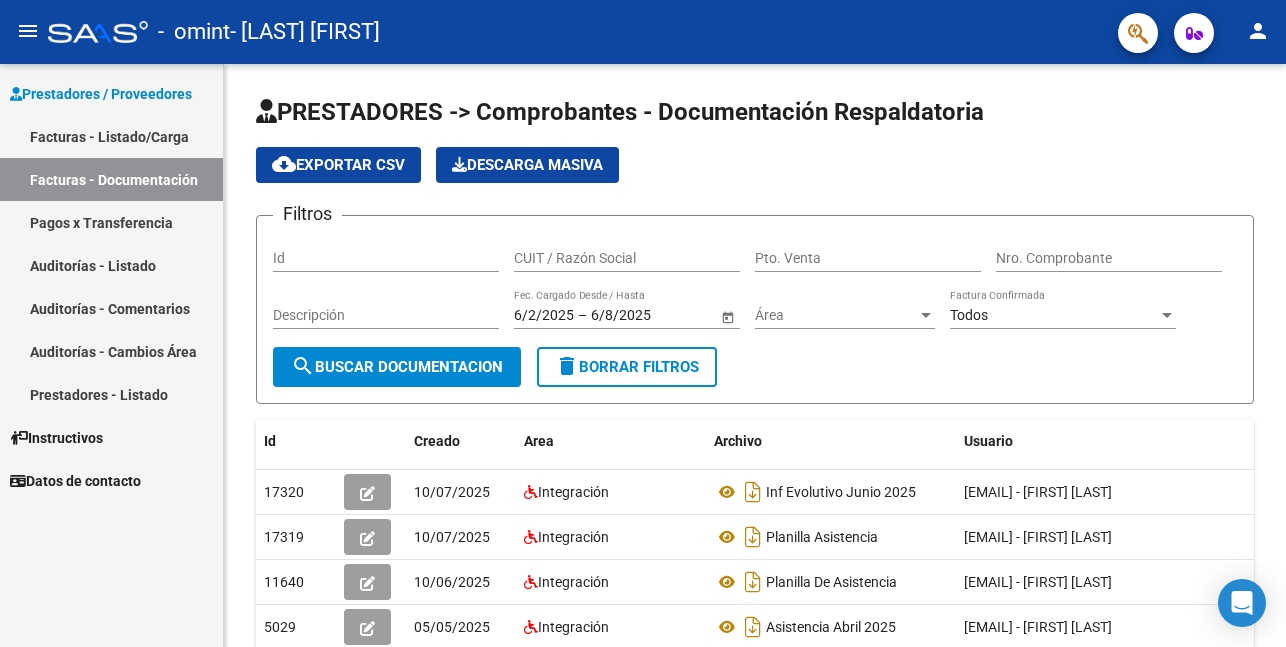 click on "Prestadores / Proveedores" at bounding box center (101, 94) 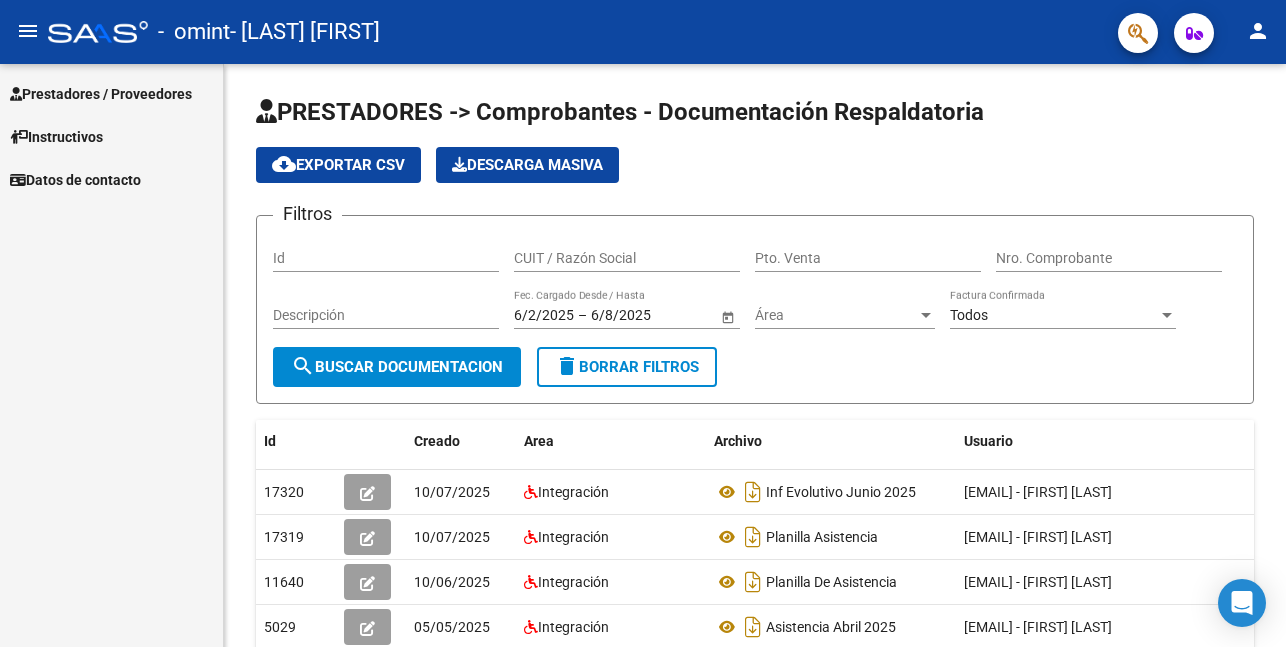 click on "Instructivos" at bounding box center (56, 137) 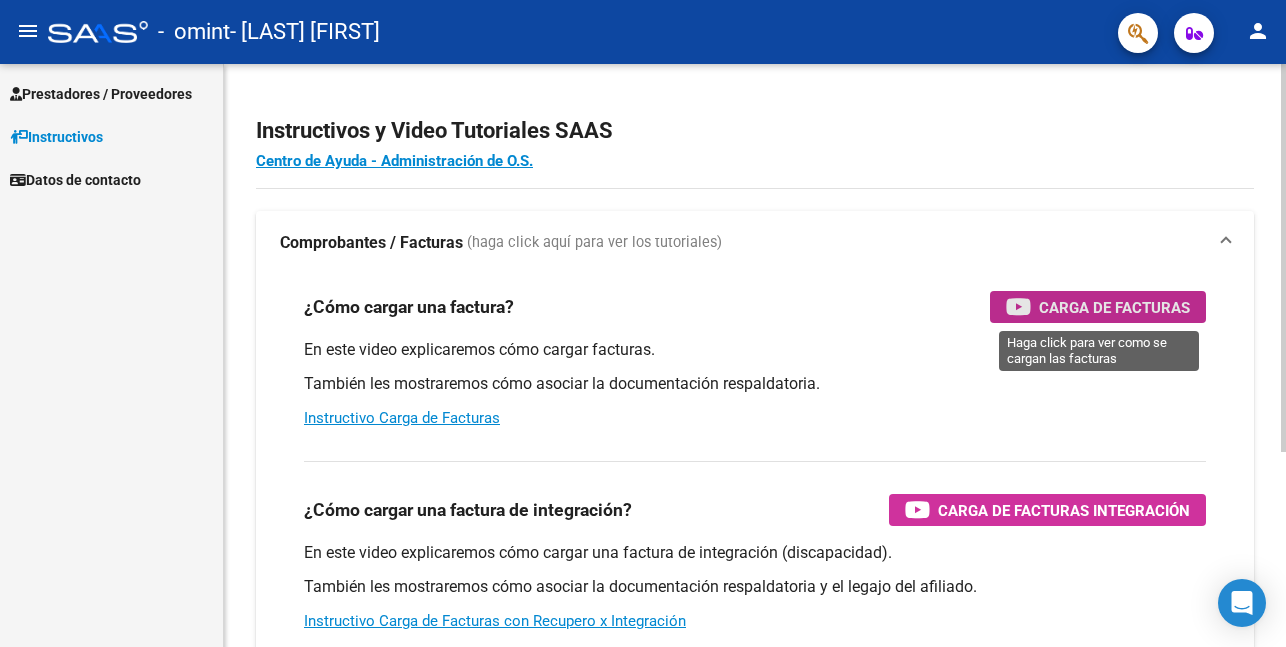 click on "Carga de Facturas" at bounding box center (1114, 307) 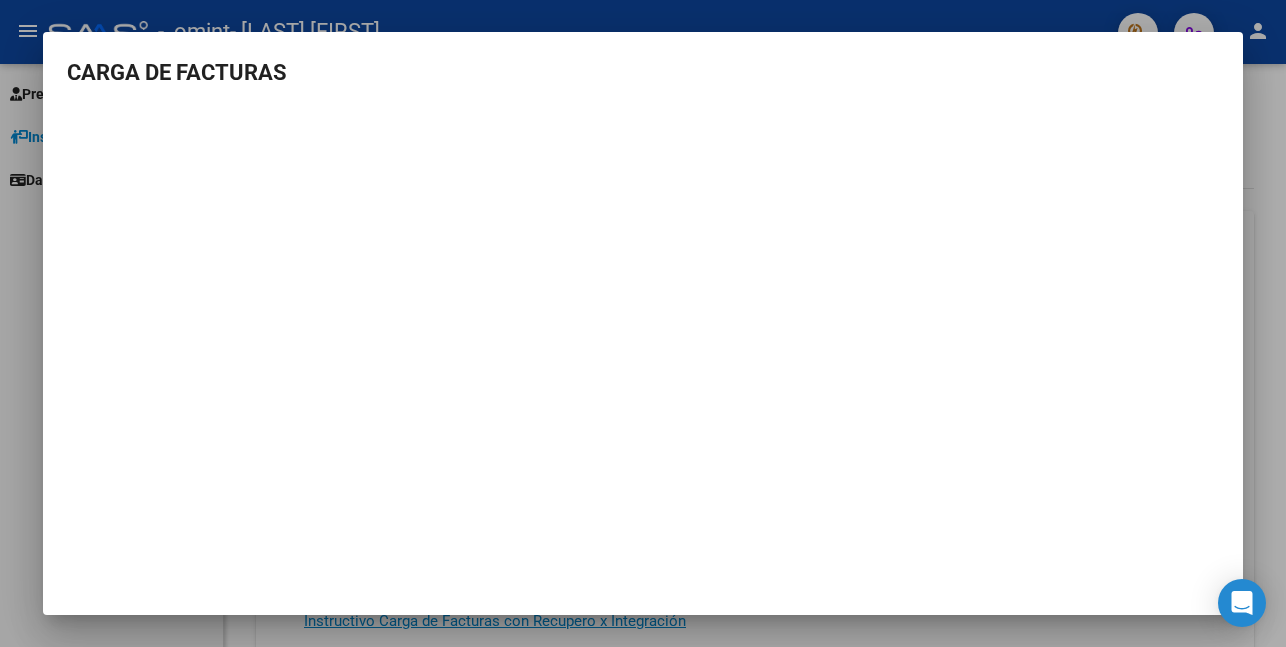 click at bounding box center [643, 323] 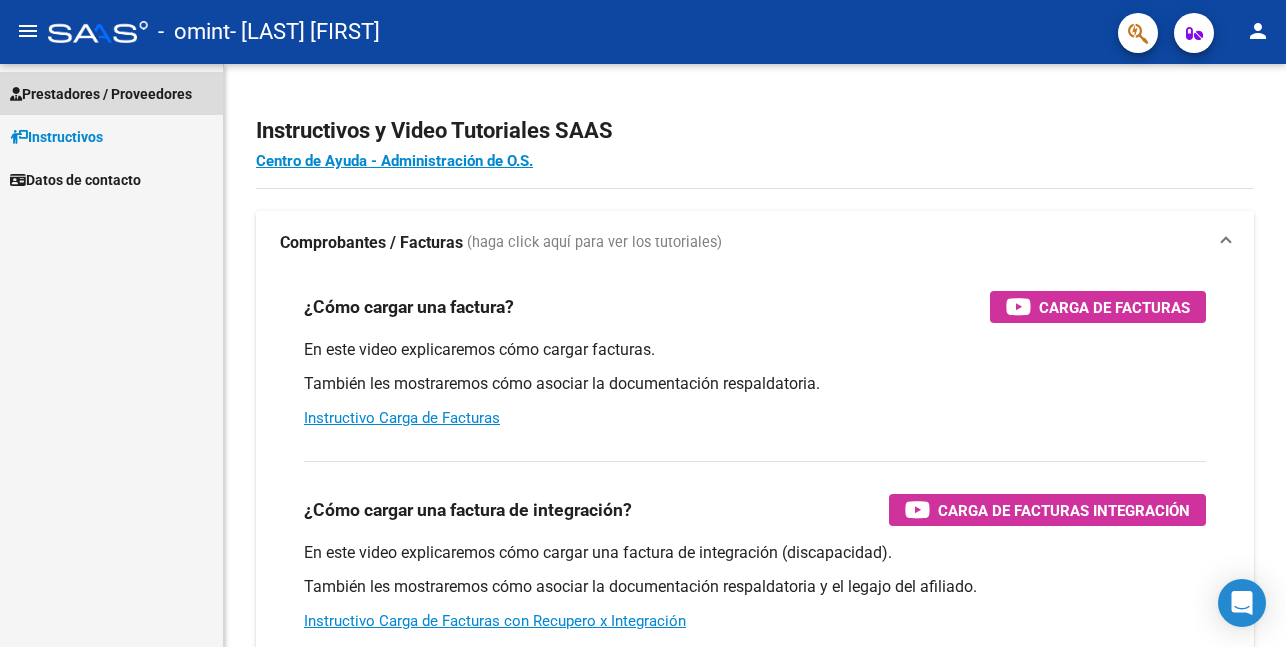click on "Prestadores / Proveedores" at bounding box center [101, 94] 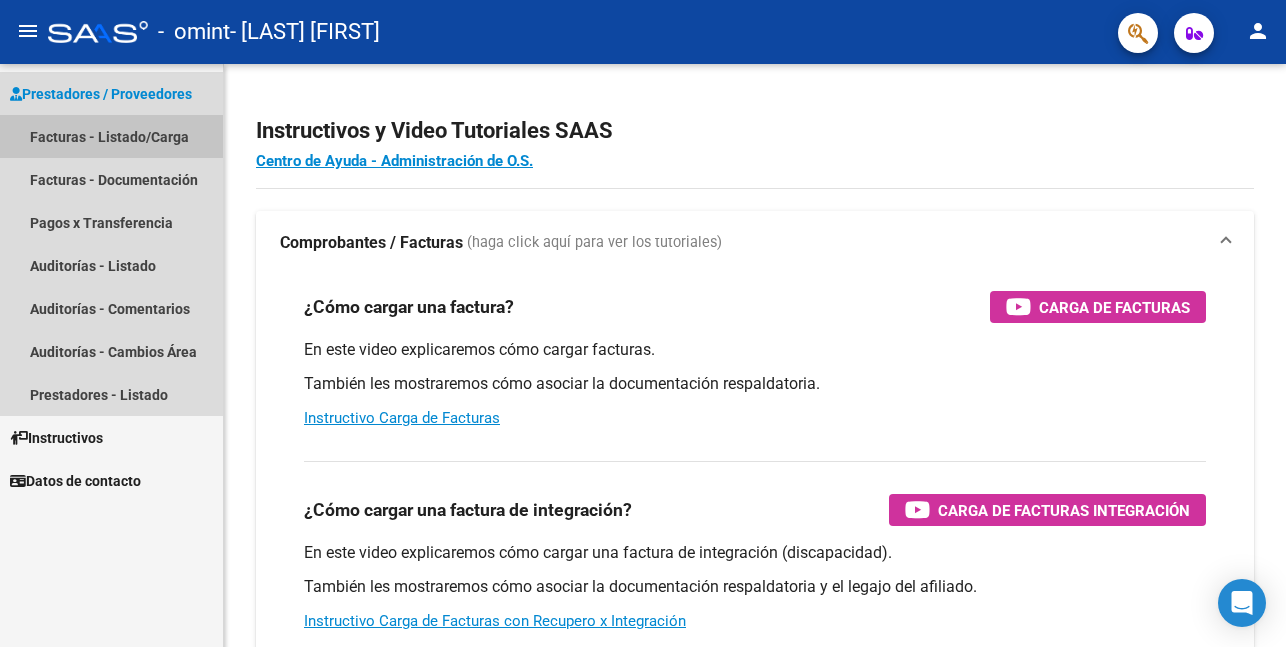 click on "Facturas - Listado/Carga" at bounding box center (111, 136) 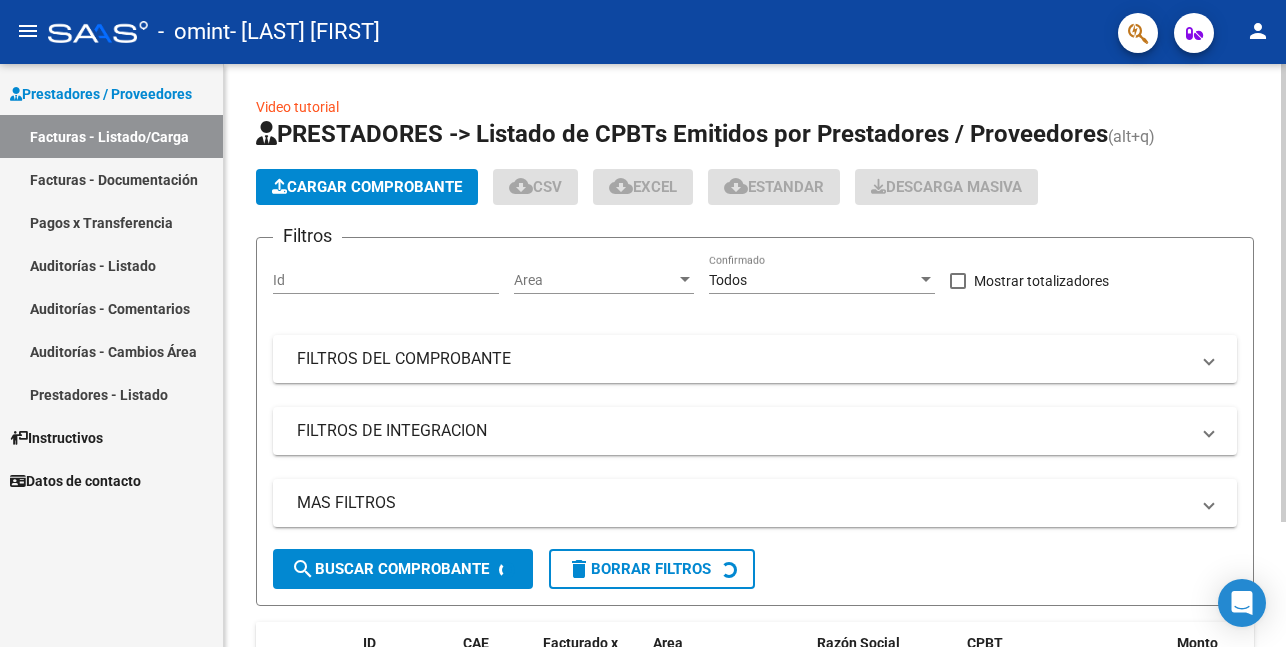 click on "Cargar Comprobante" 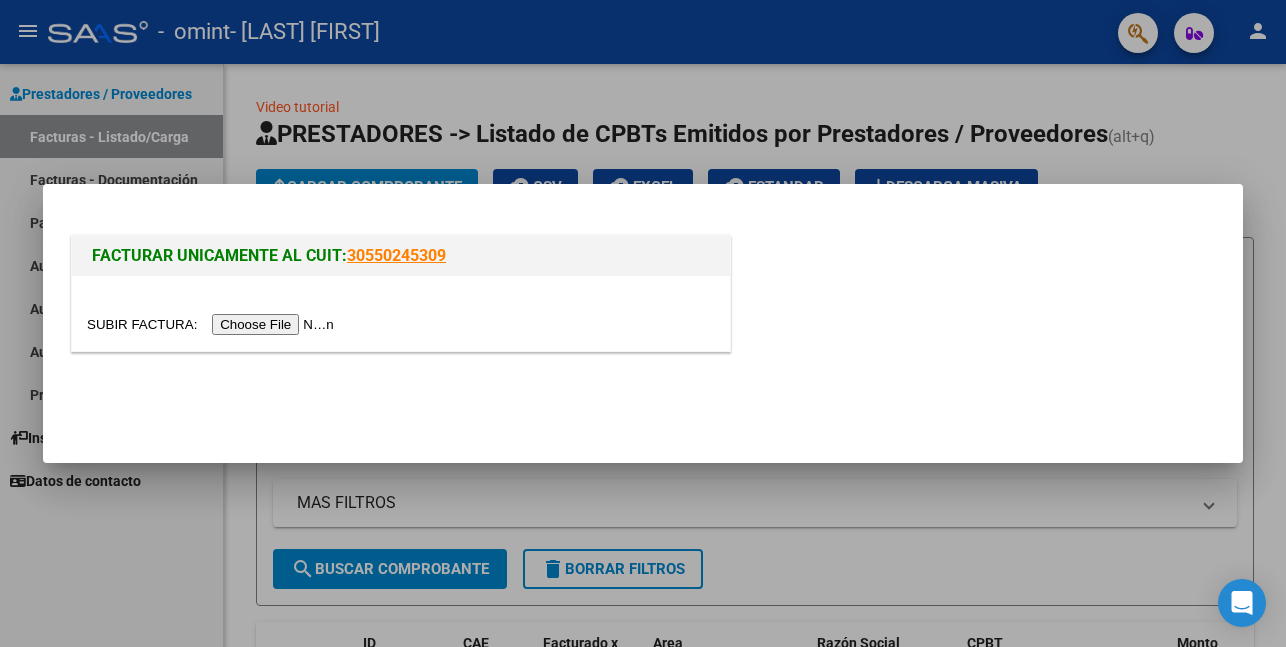 click at bounding box center [213, 324] 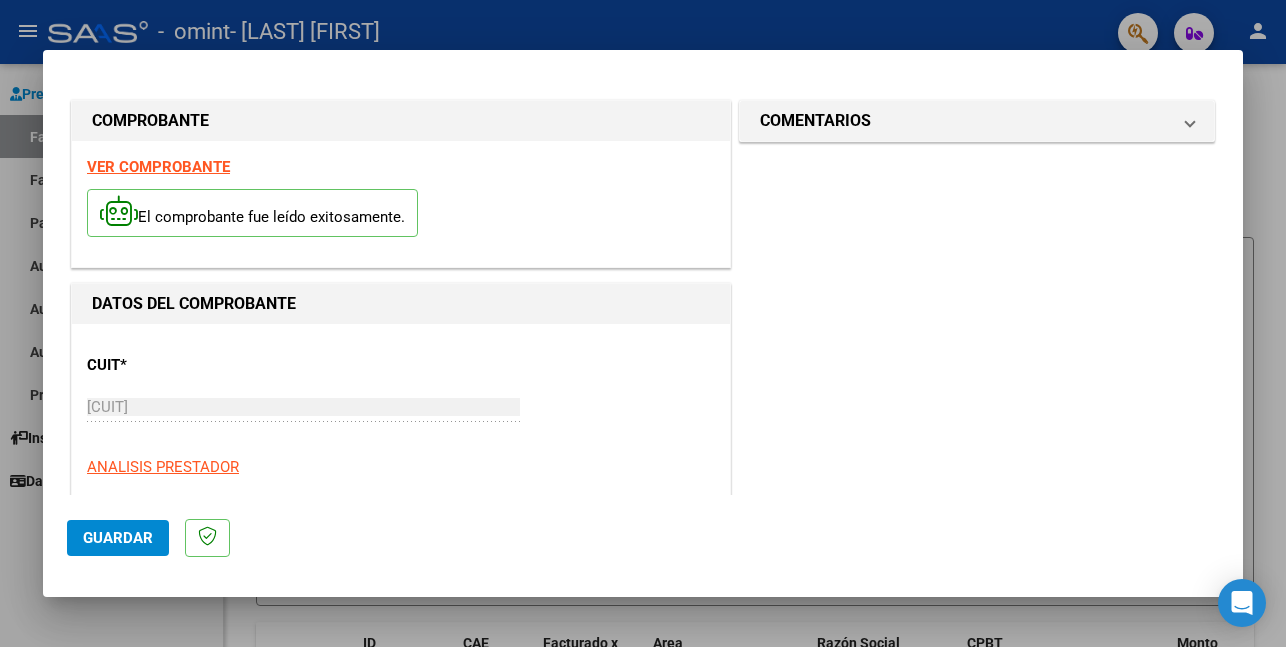 click on "VER COMPROBANTE" at bounding box center [158, 167] 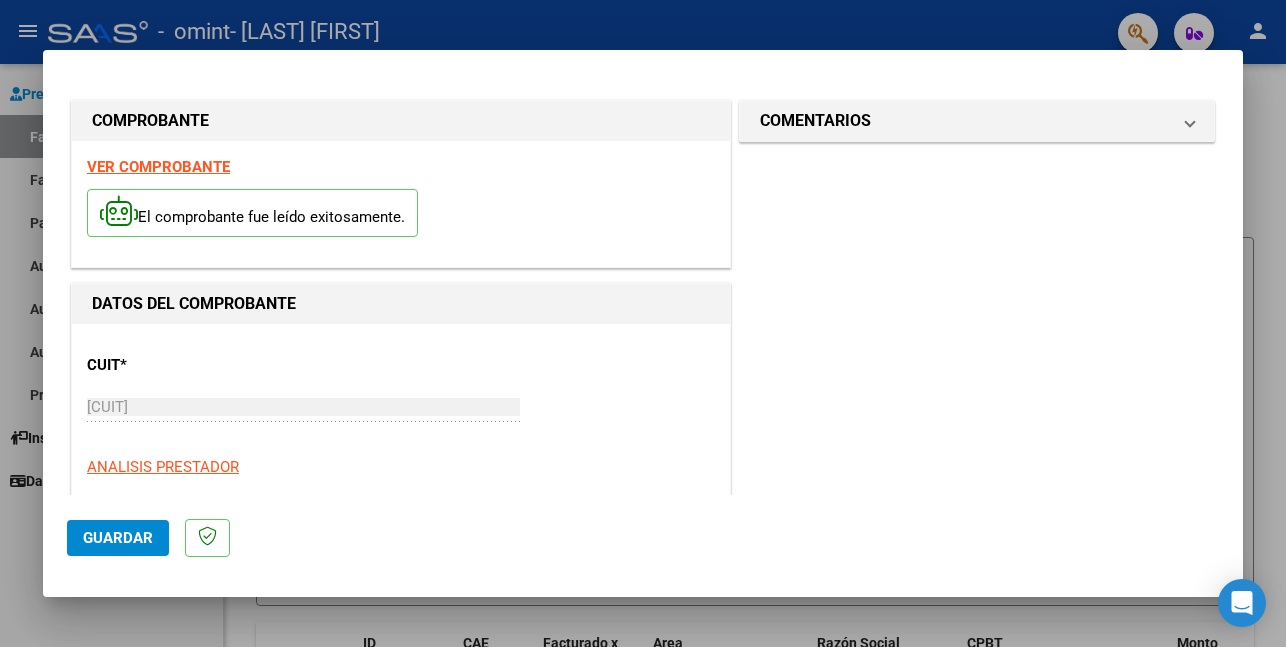scroll, scrollTop: 333, scrollLeft: 0, axis: vertical 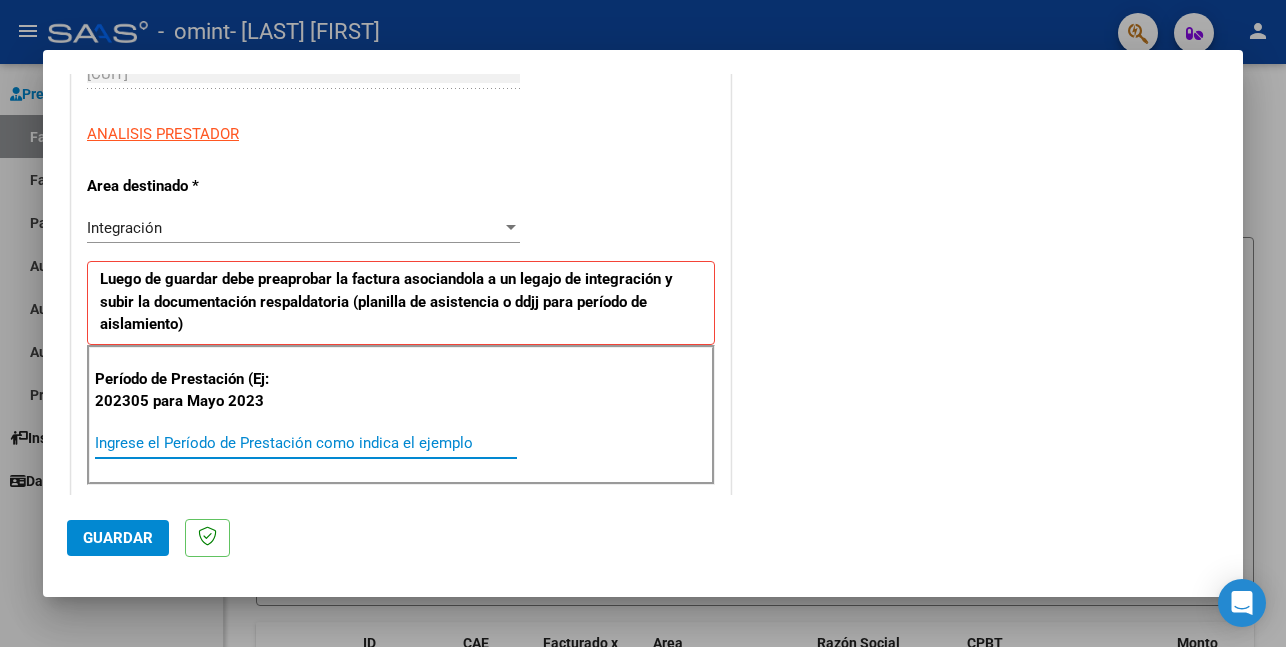 click on "Ingrese el Período de Prestación como indica el ejemplo" at bounding box center (306, 443) 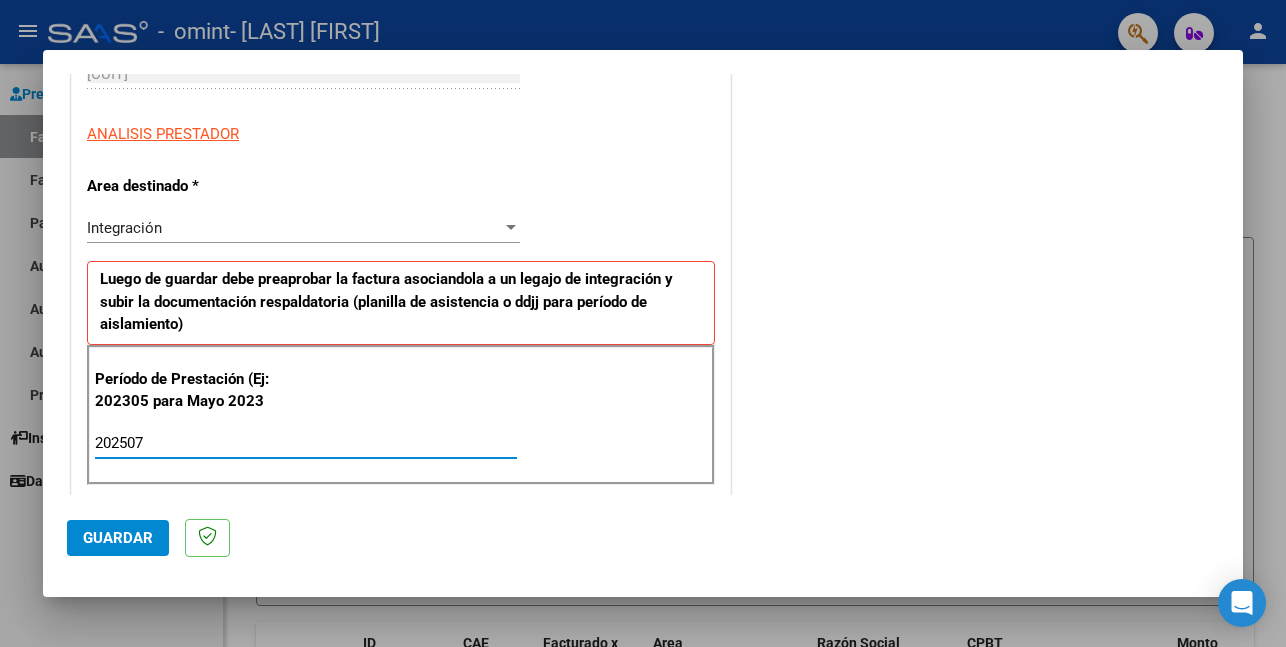 type on "202507" 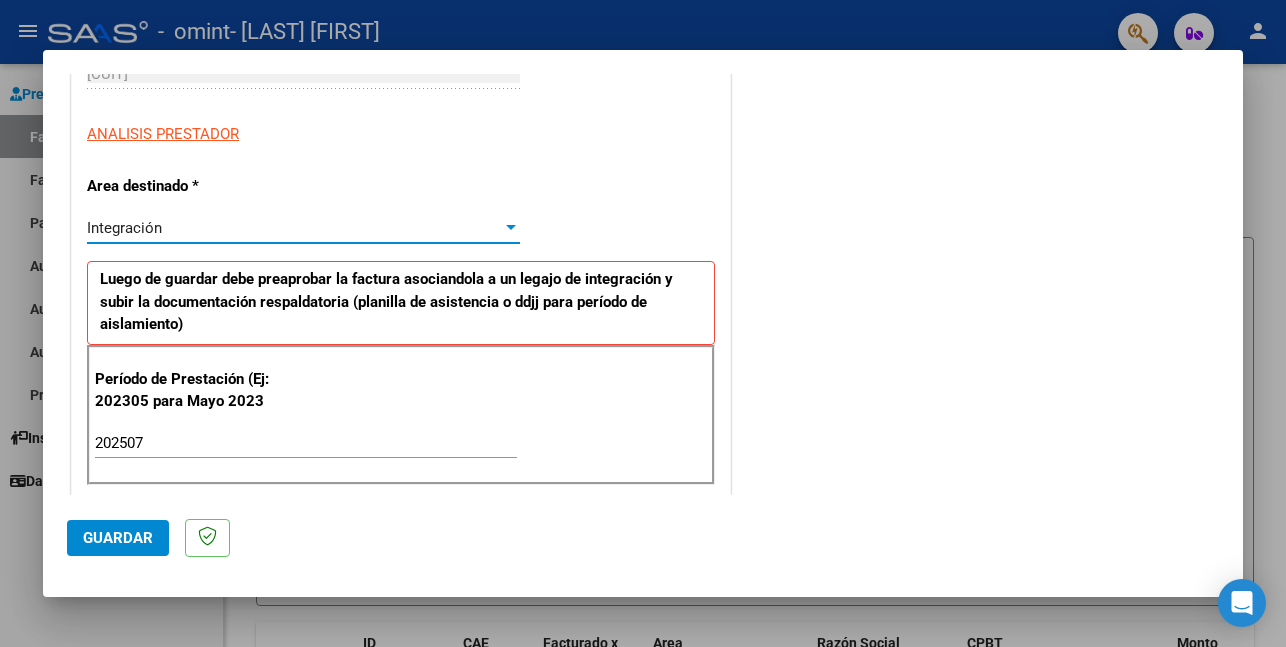 click at bounding box center [511, 227] 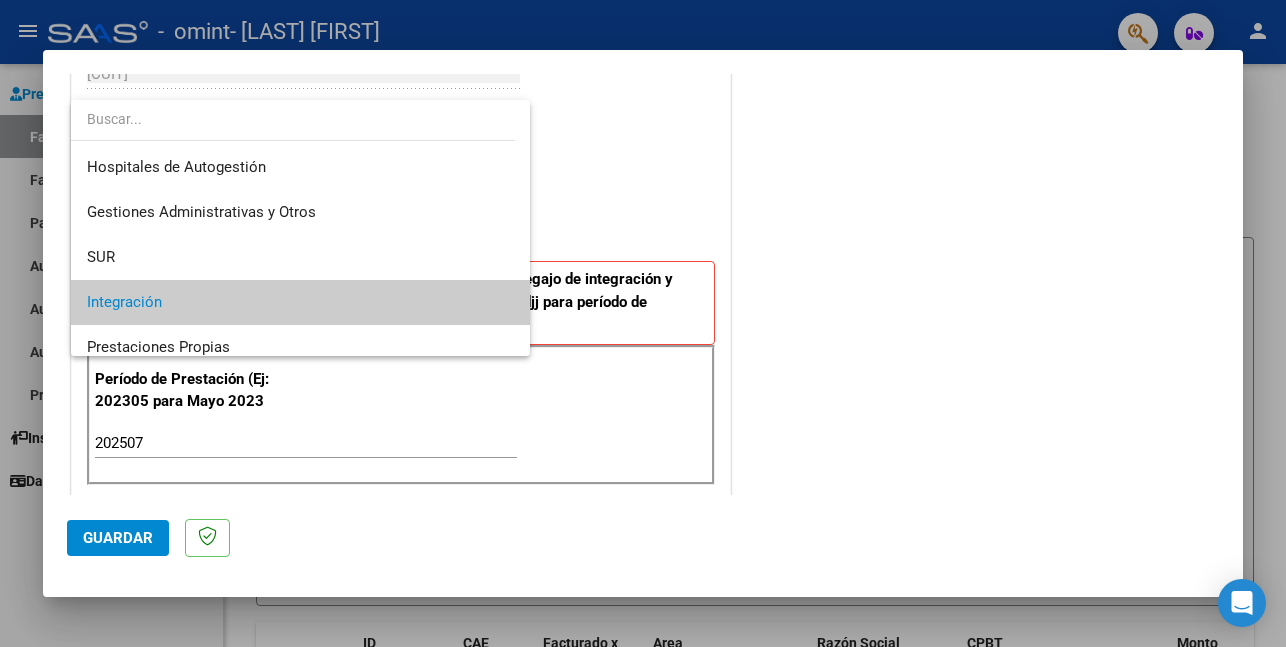scroll, scrollTop: 75, scrollLeft: 0, axis: vertical 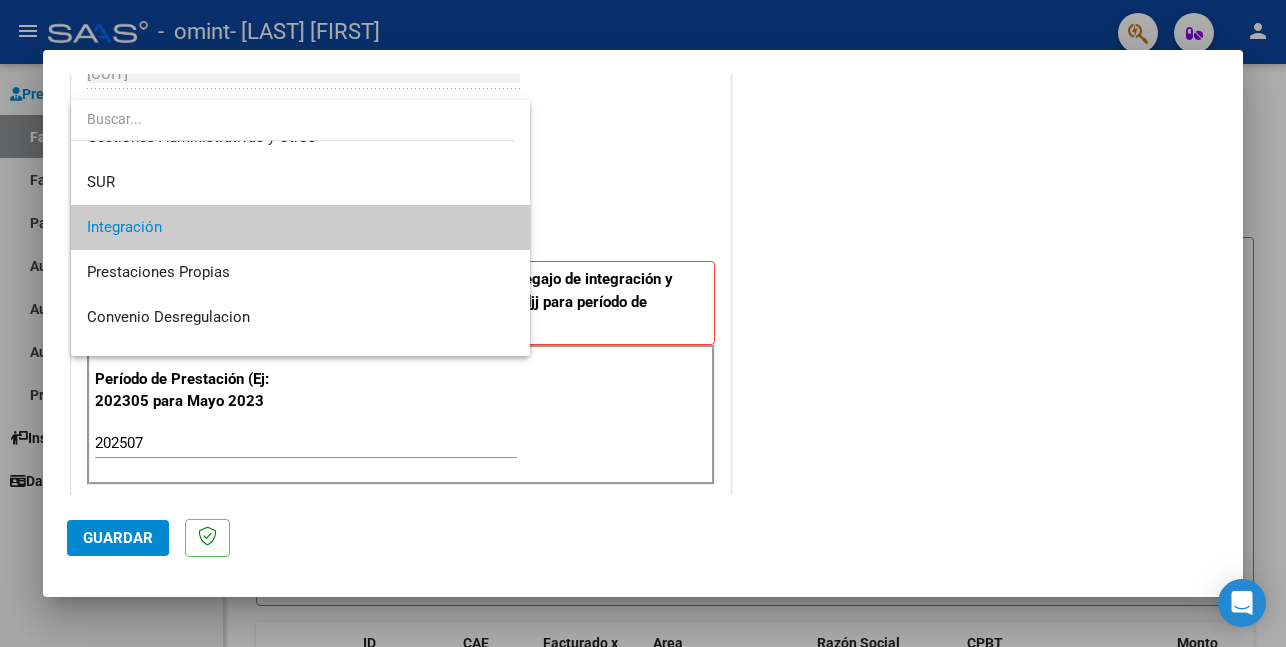 click on "Integración" at bounding box center (300, 227) 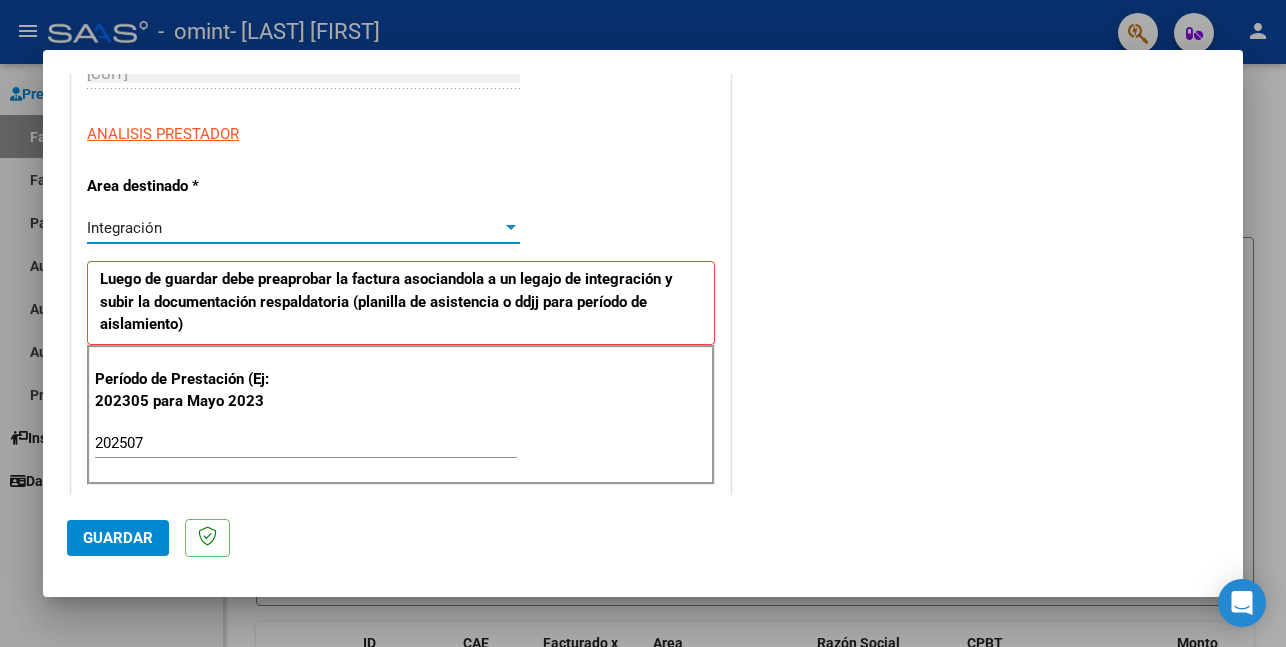 scroll, scrollTop: 0, scrollLeft: 0, axis: both 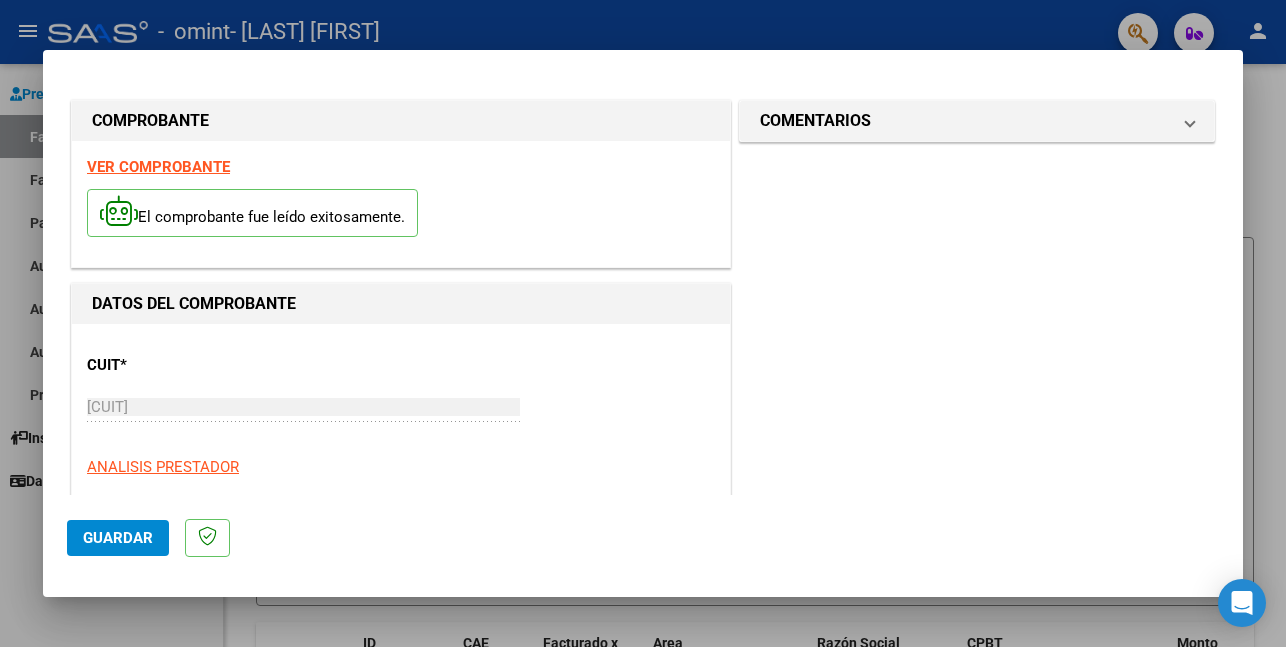 click on "DATOS DEL COMPROBANTE" at bounding box center (194, 303) 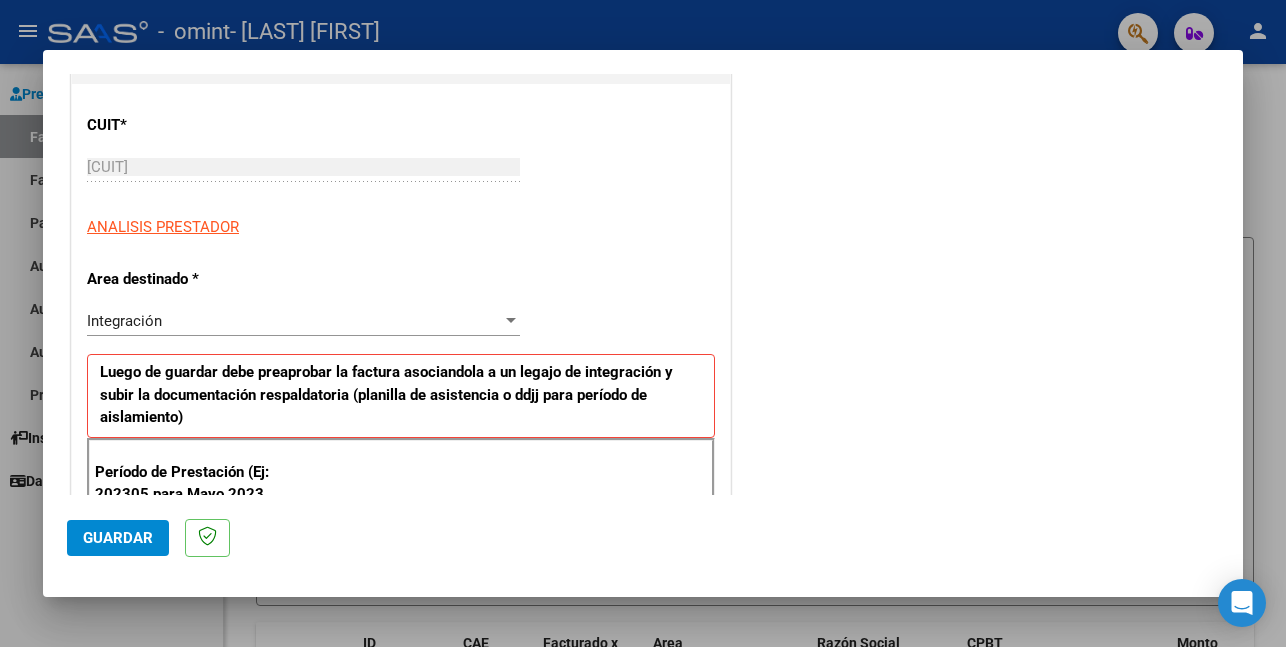 scroll, scrollTop: 280, scrollLeft: 0, axis: vertical 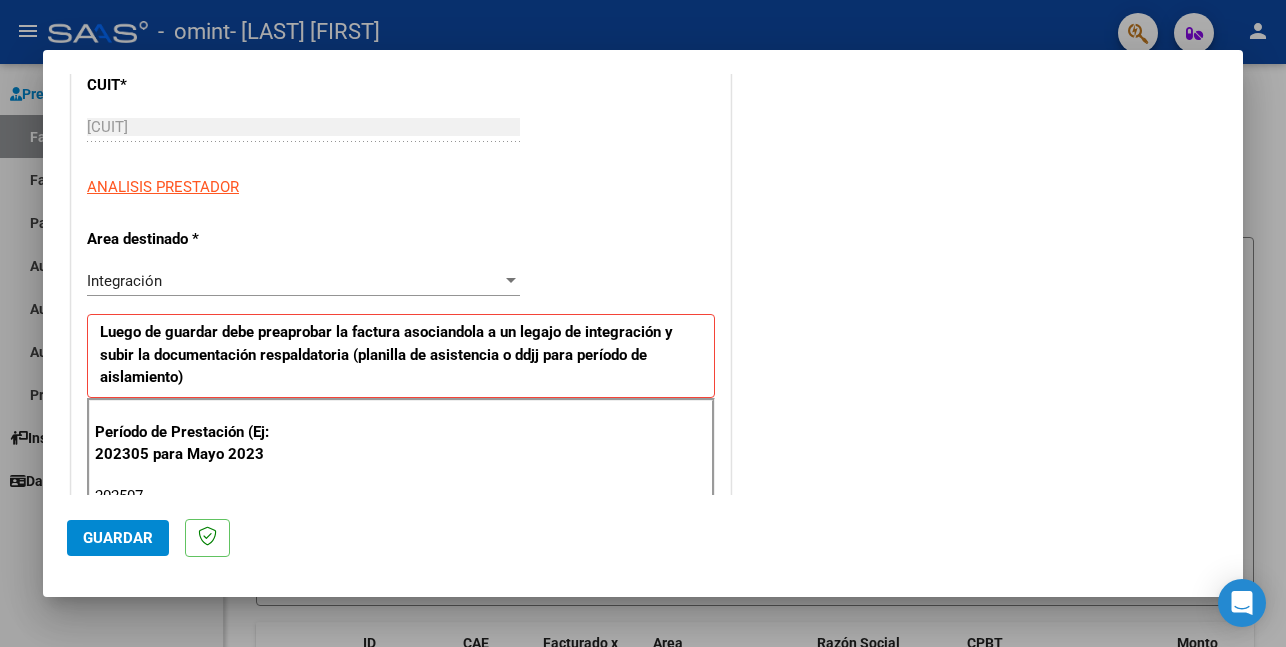 click on "ANALISIS PRESTADOR" at bounding box center [401, 187] 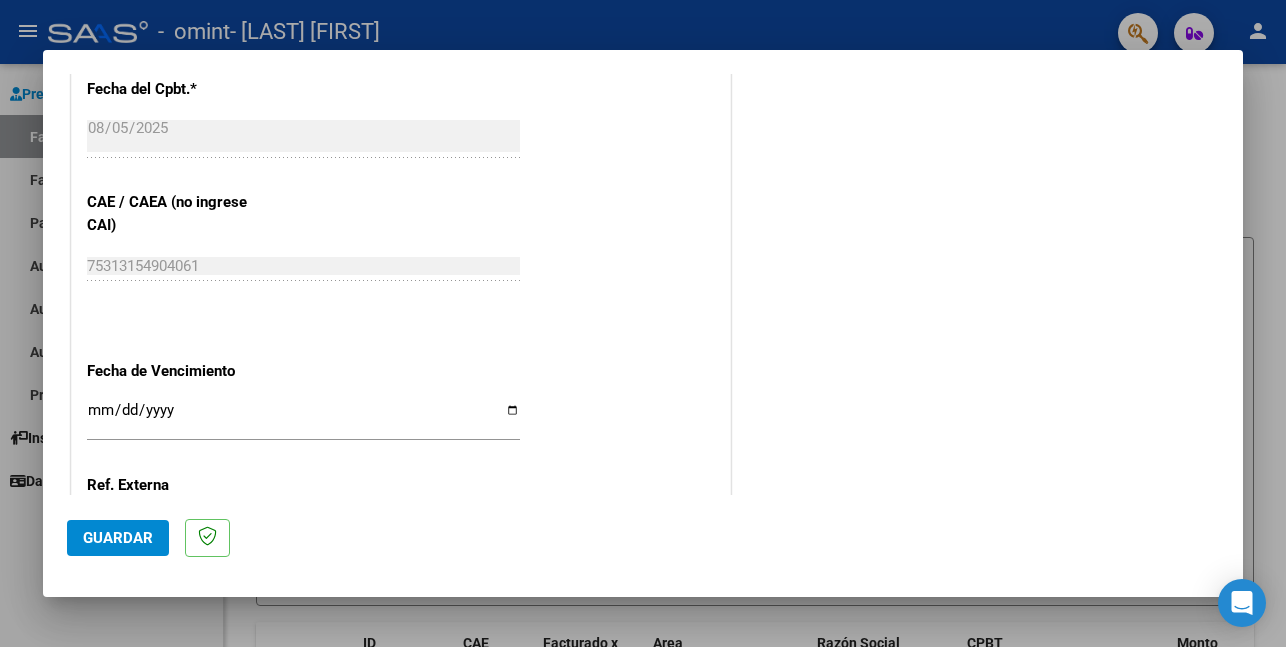 scroll, scrollTop: 1200, scrollLeft: 0, axis: vertical 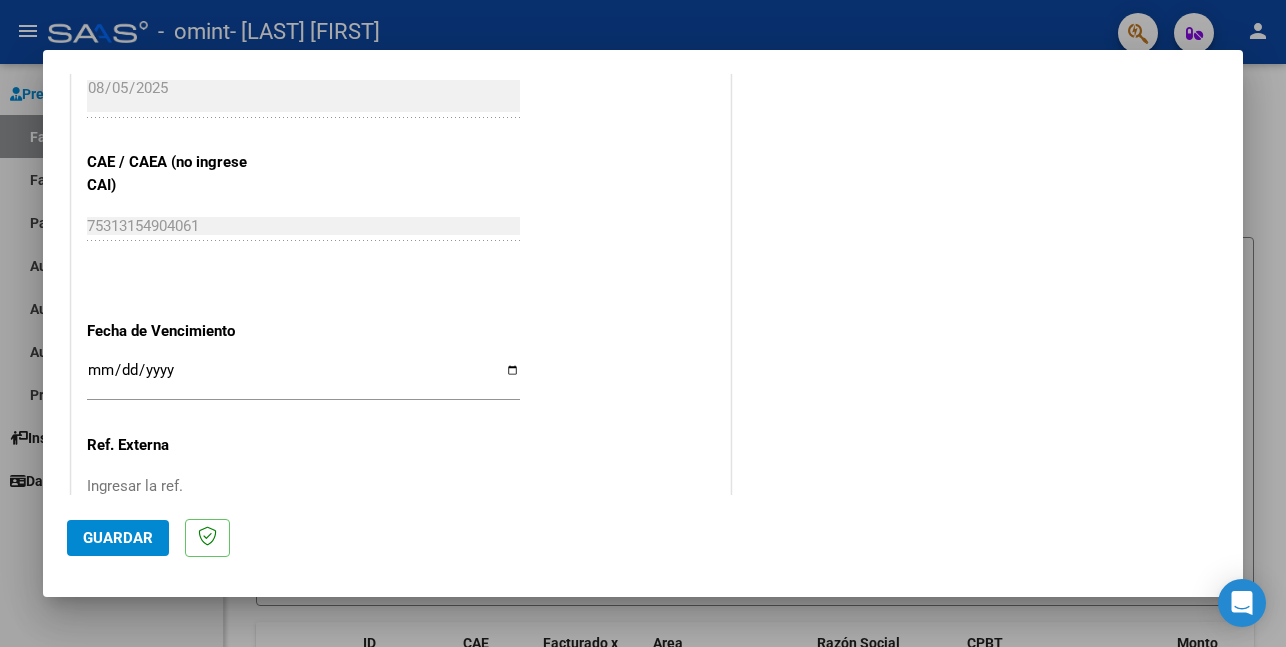 click on "Ingresar la fecha" at bounding box center [303, 378] 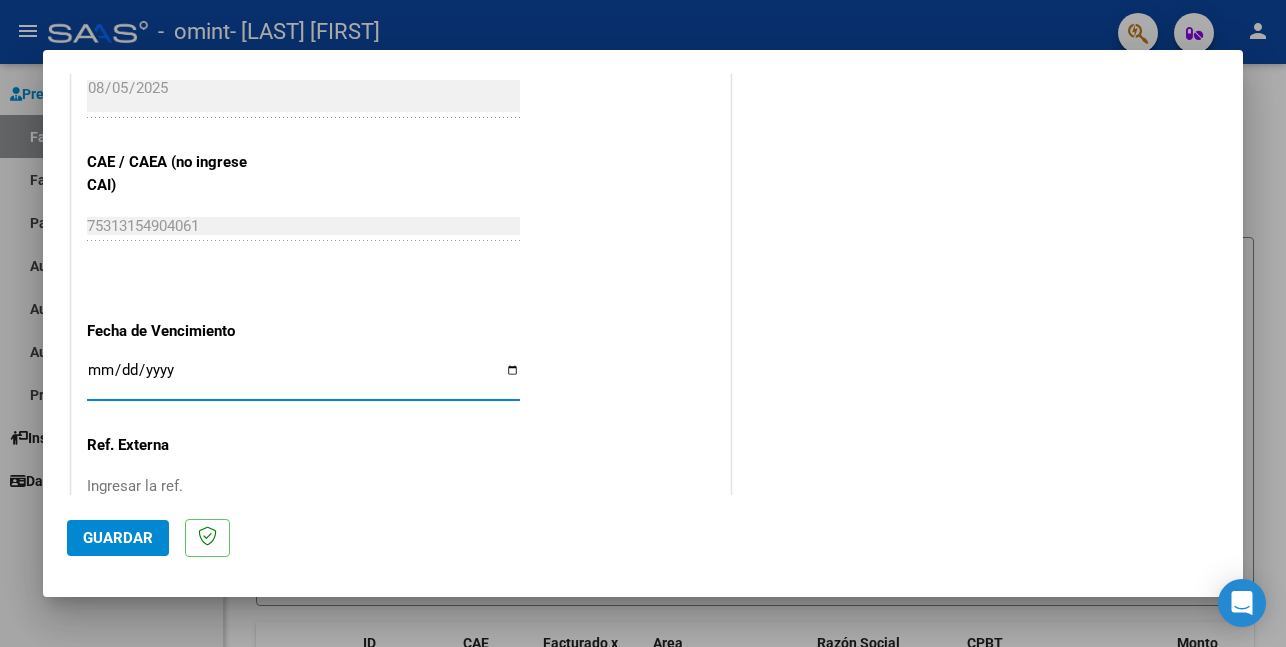 type on "2025-08-05" 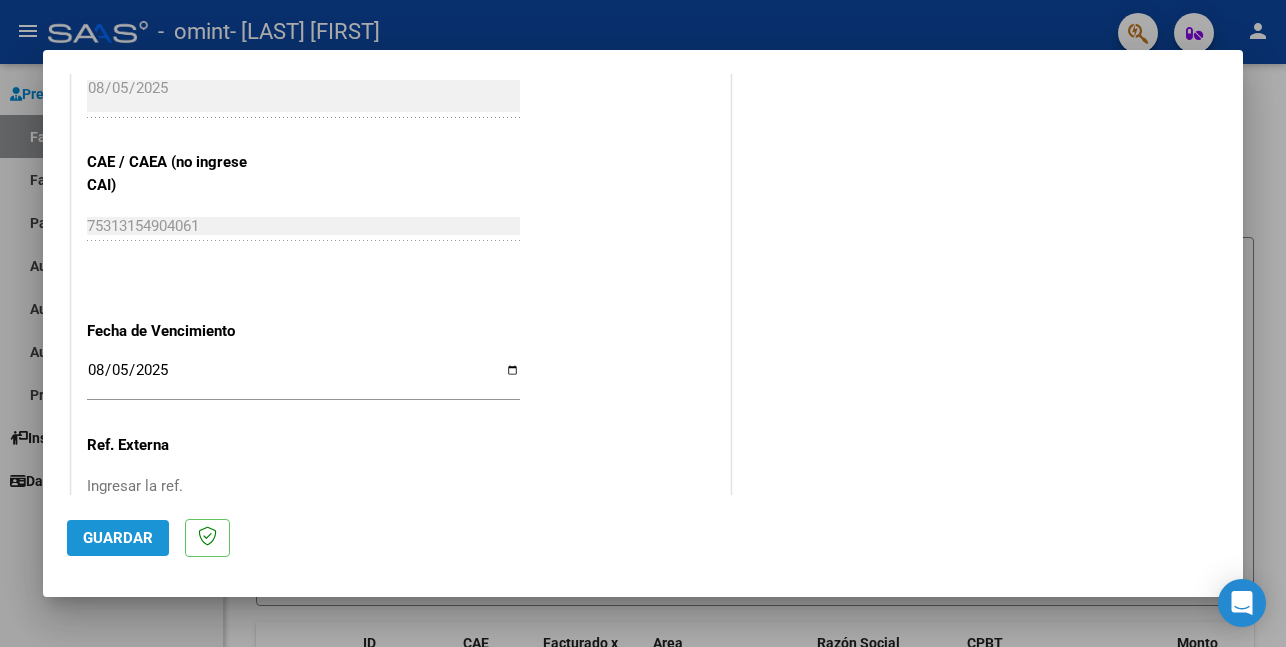 click on "Guardar" 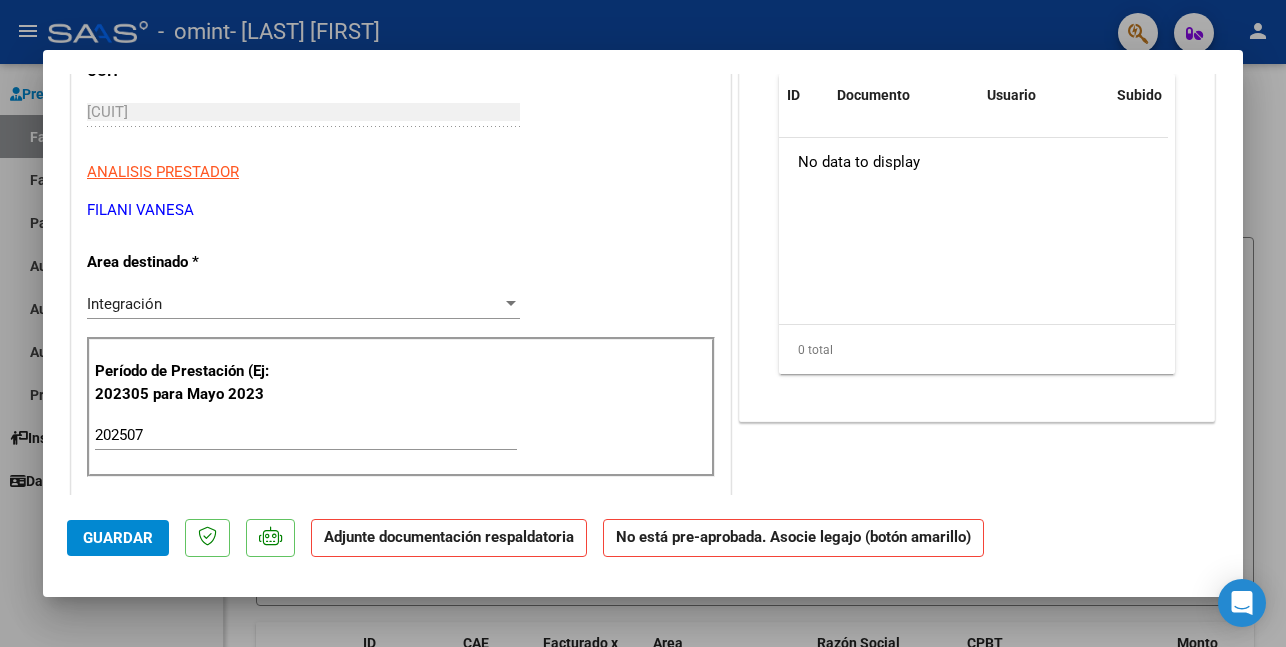 scroll, scrollTop: 0, scrollLeft: 0, axis: both 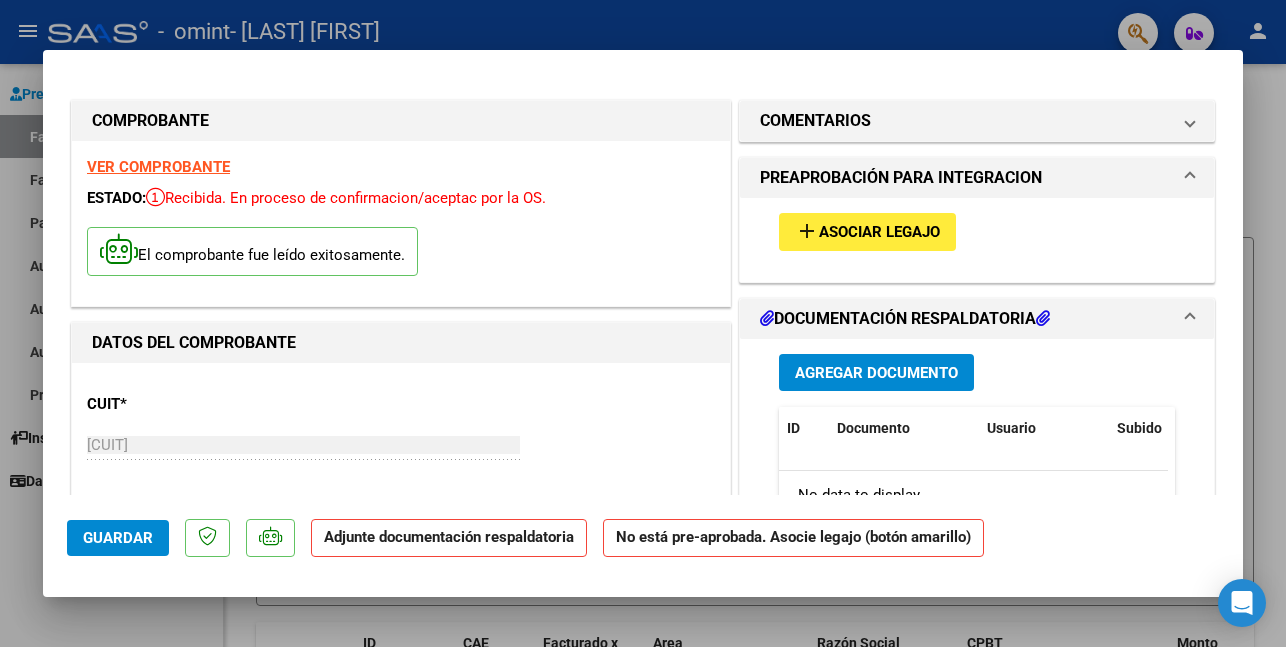 click on "Agregar Documento" at bounding box center [876, 373] 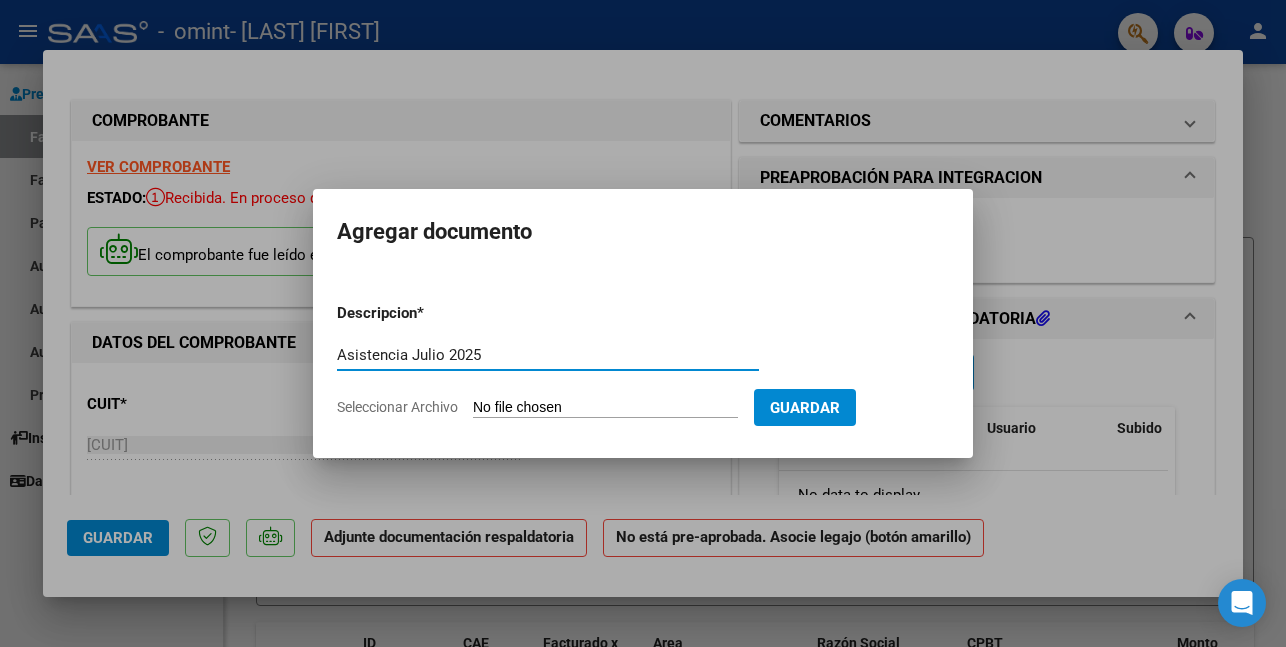 type on "Asistencia Julio 2025" 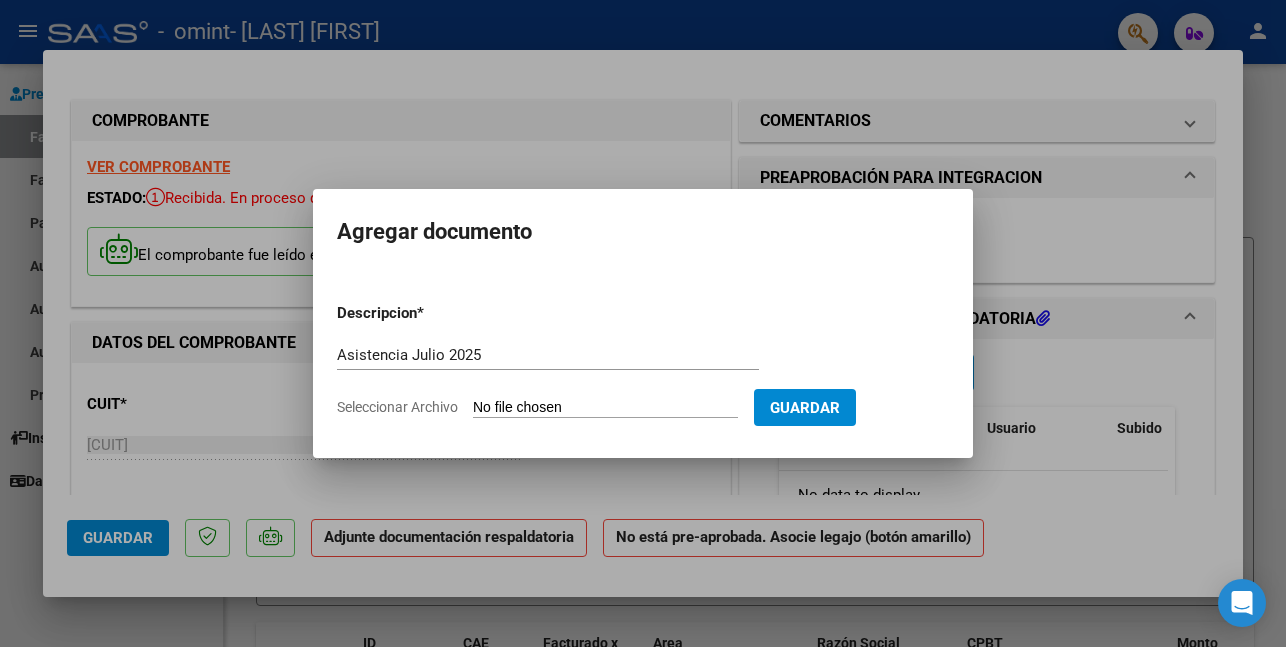 click on "Seleccionar Archivo" 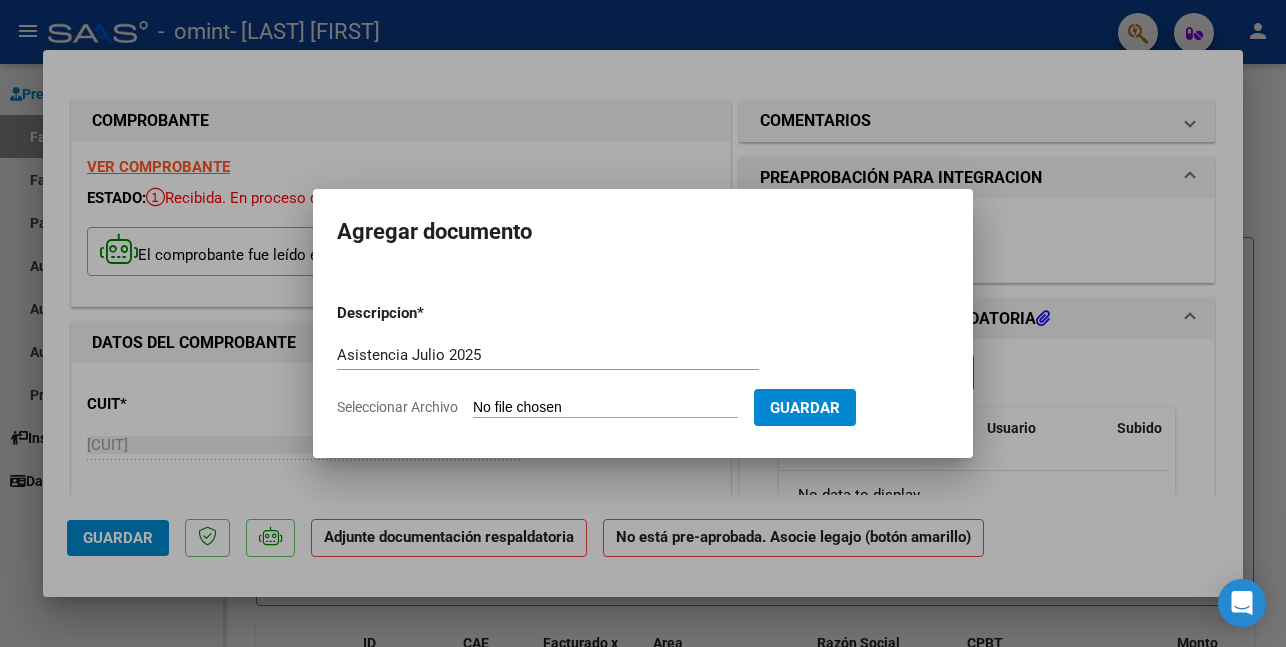 type on "C:\fakepath\Asist Ciro JULIO 2025.pdf" 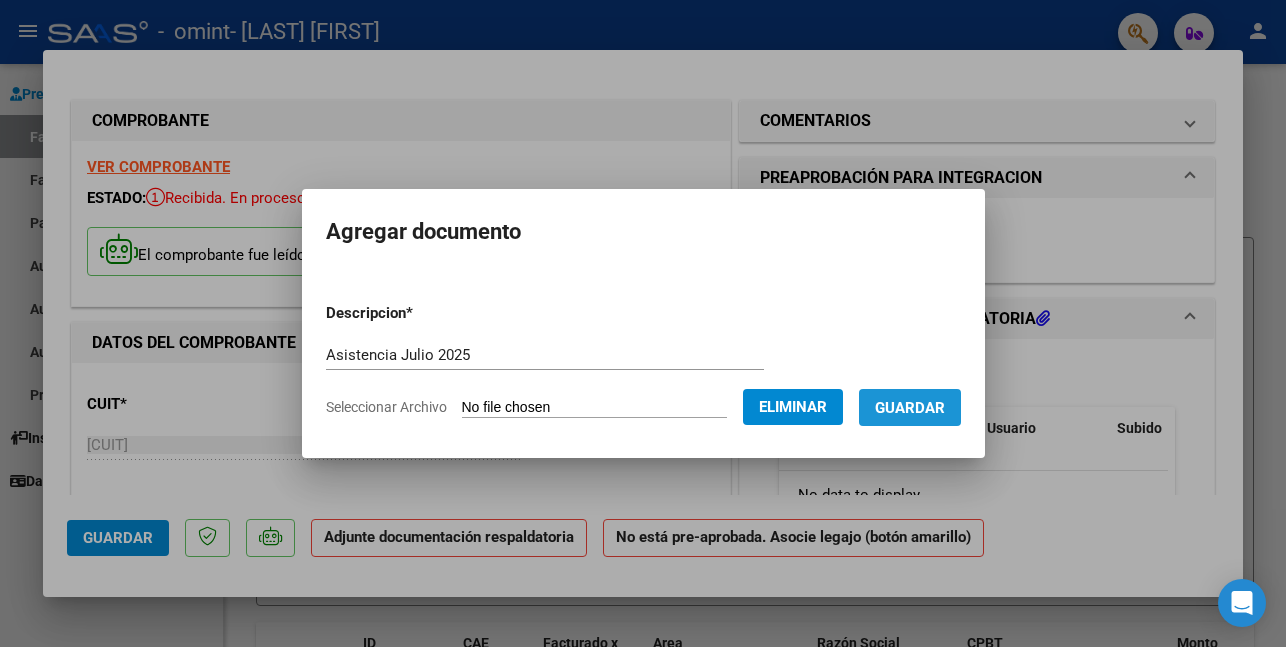 click on "Guardar" at bounding box center [910, 408] 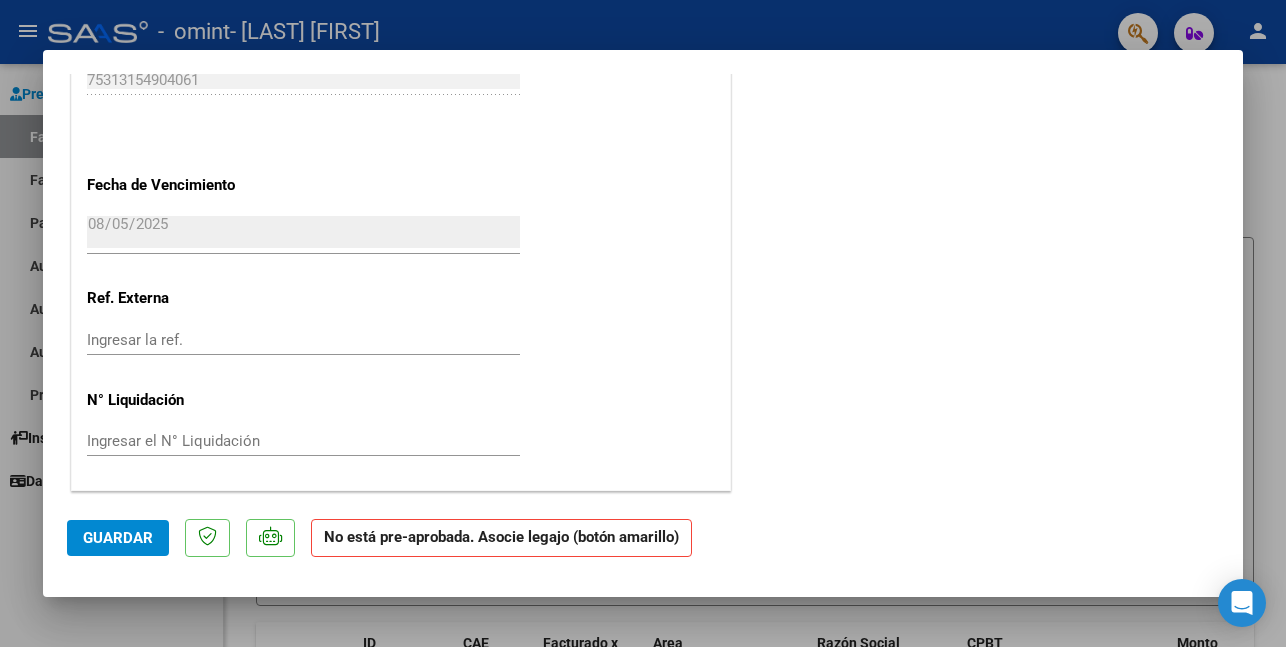 scroll, scrollTop: 0, scrollLeft: 0, axis: both 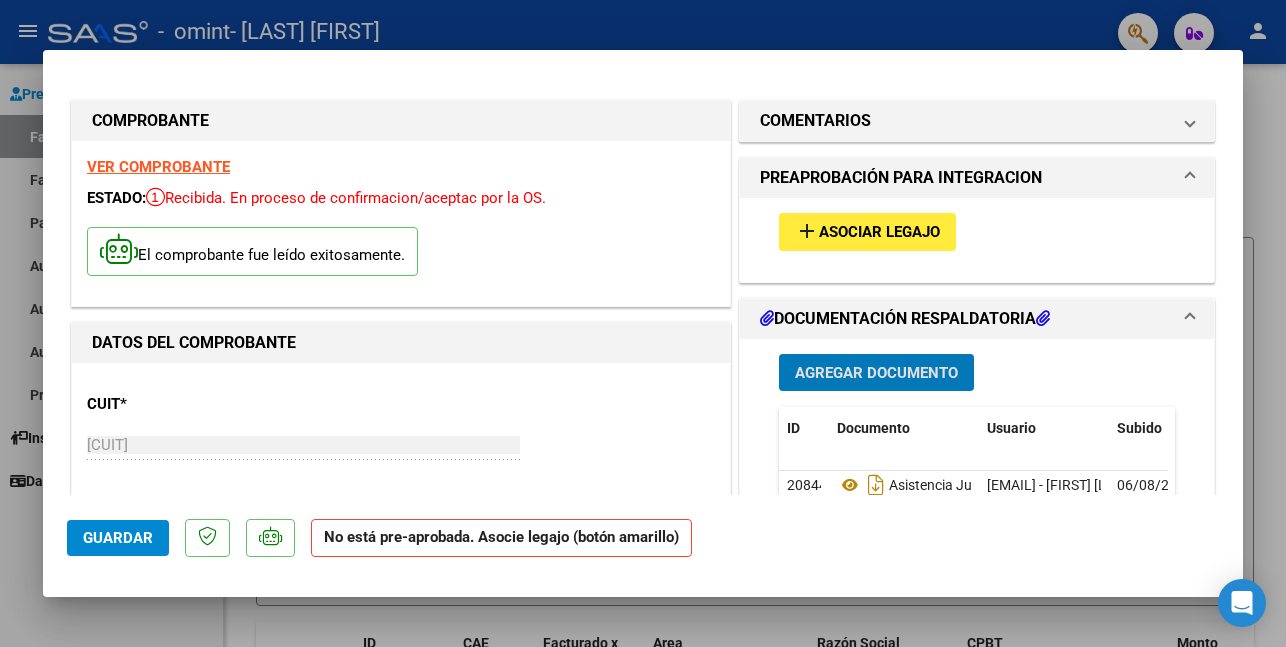 click at bounding box center [643, 323] 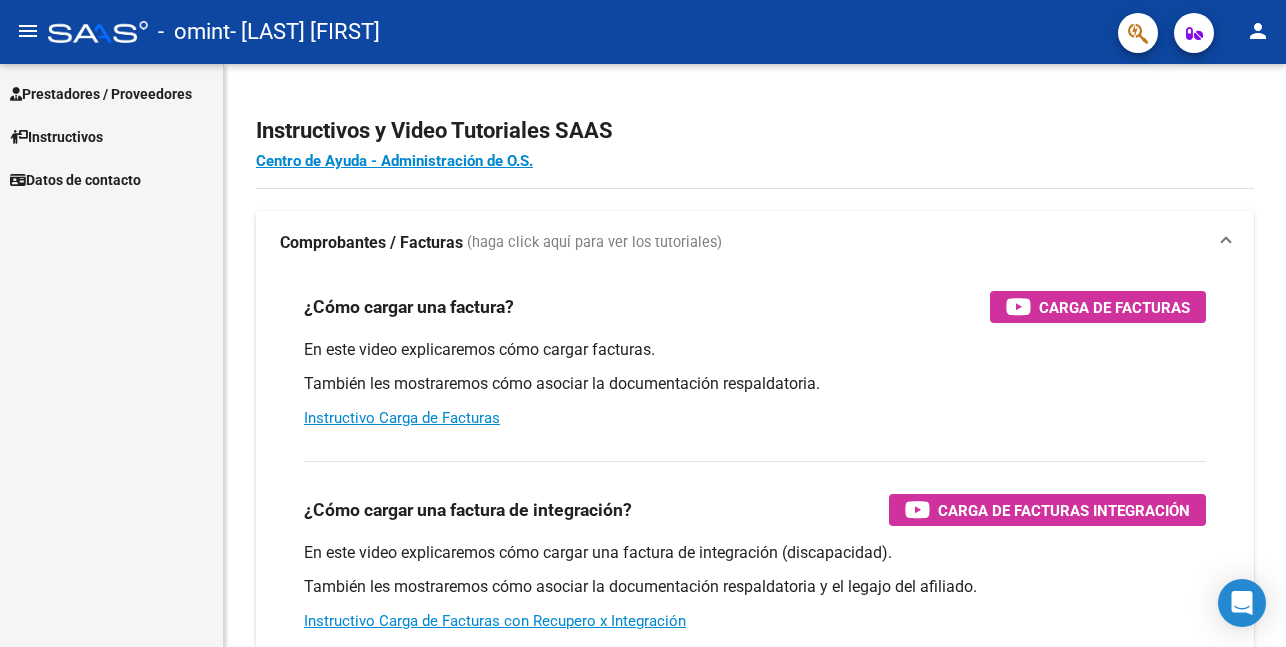 click on "Prestadores / Proveedores" at bounding box center (101, 94) 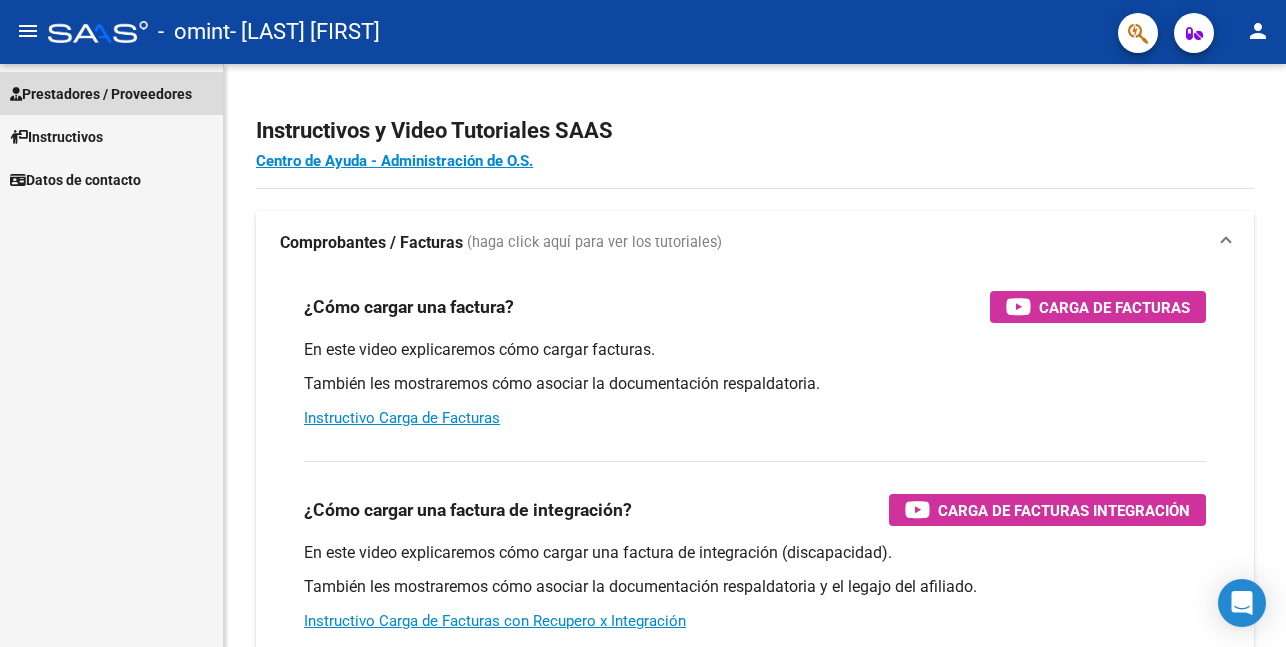 click on "Prestadores / Proveedores" at bounding box center [101, 94] 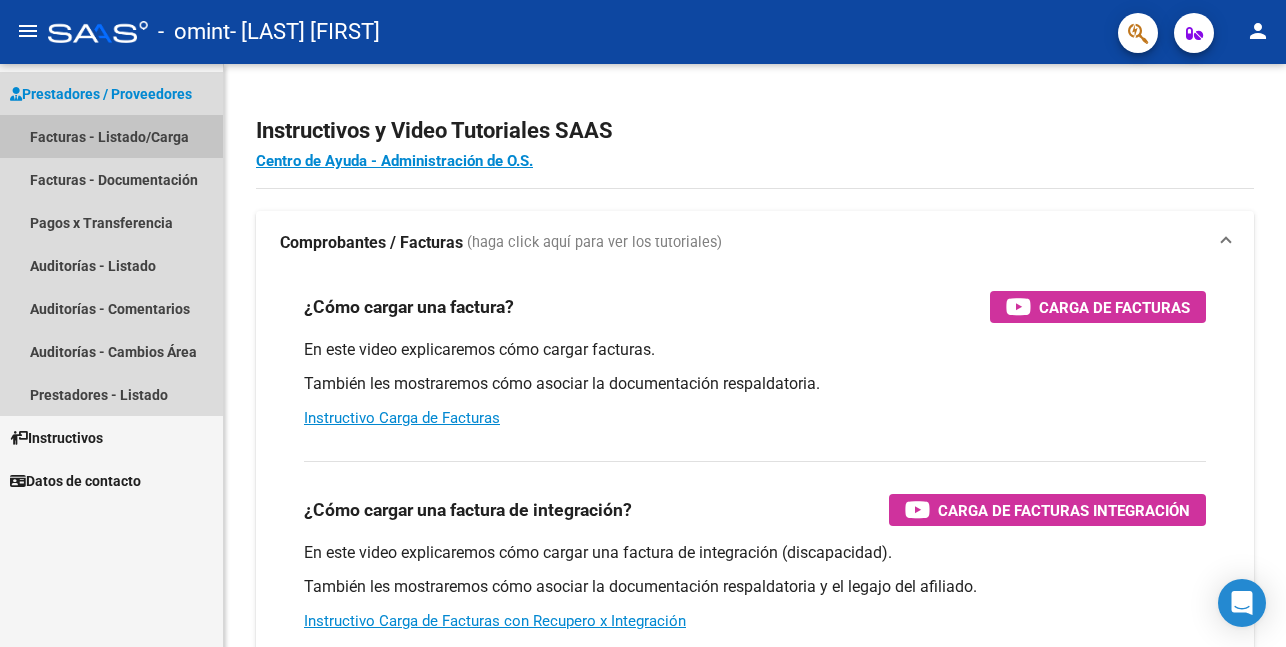 click on "Facturas - Listado/Carga" at bounding box center (111, 136) 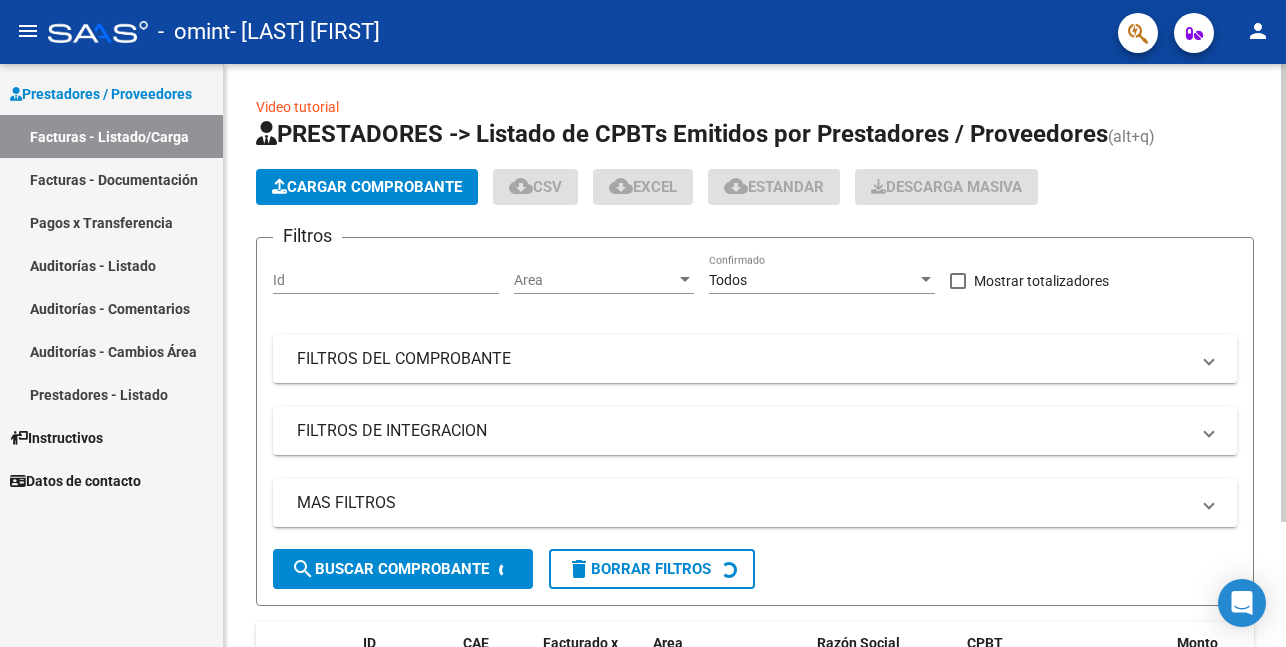 scroll, scrollTop: 159, scrollLeft: 0, axis: vertical 